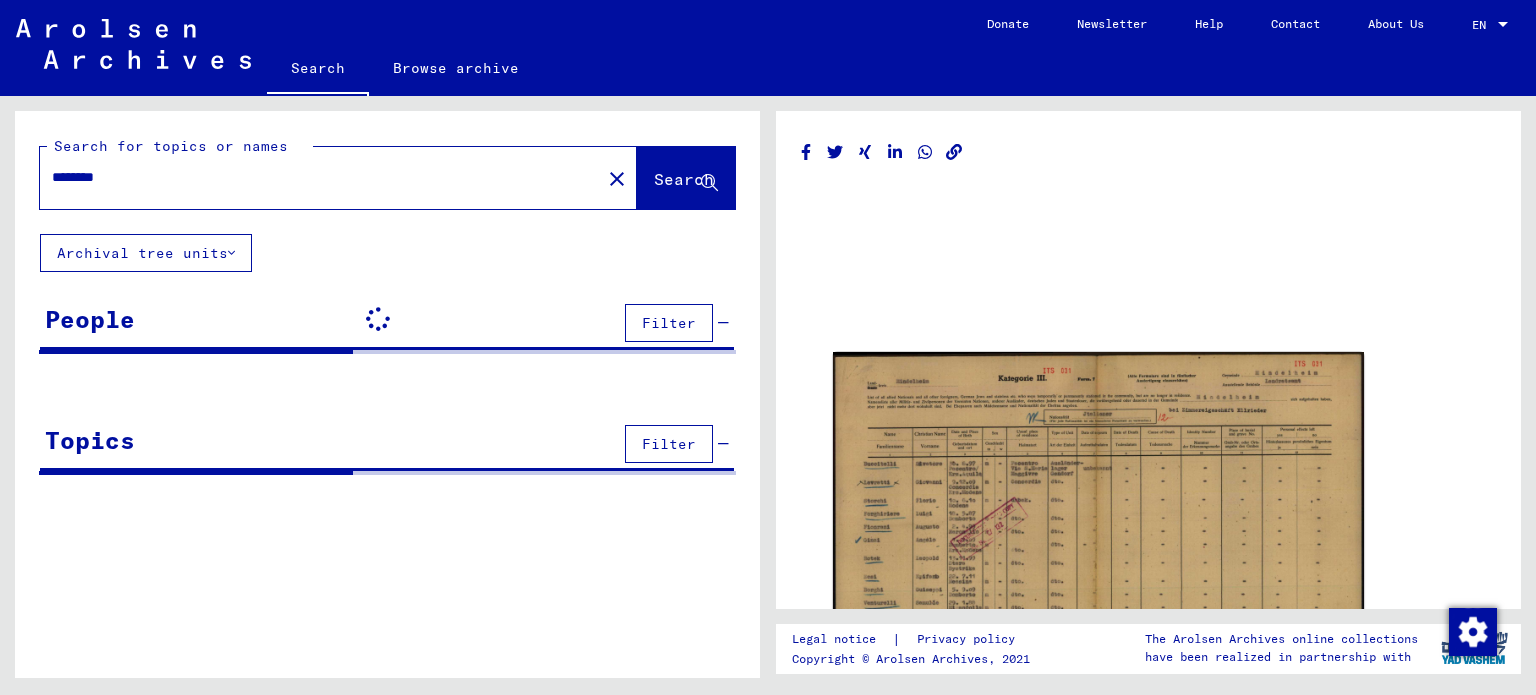 scroll, scrollTop: 0, scrollLeft: 0, axis: both 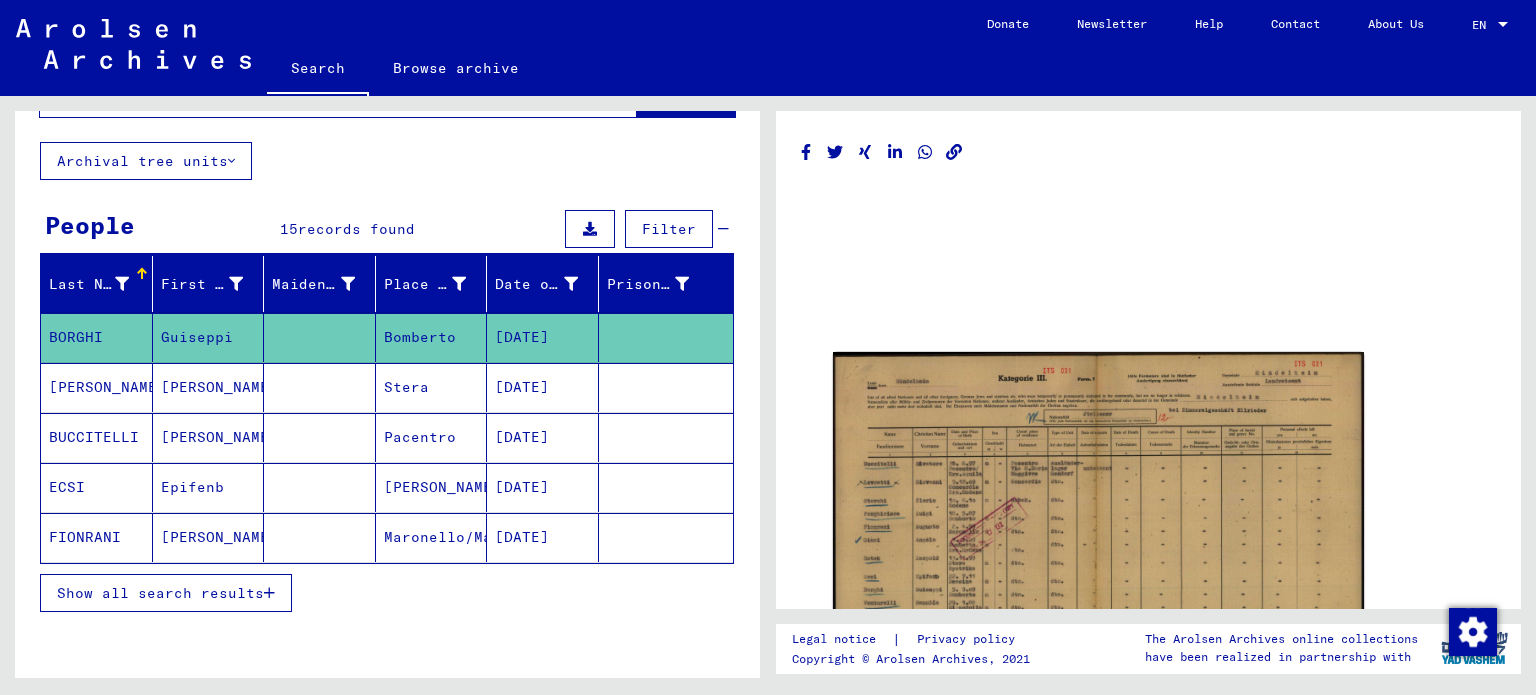 click on "Stera" at bounding box center (432, 437) 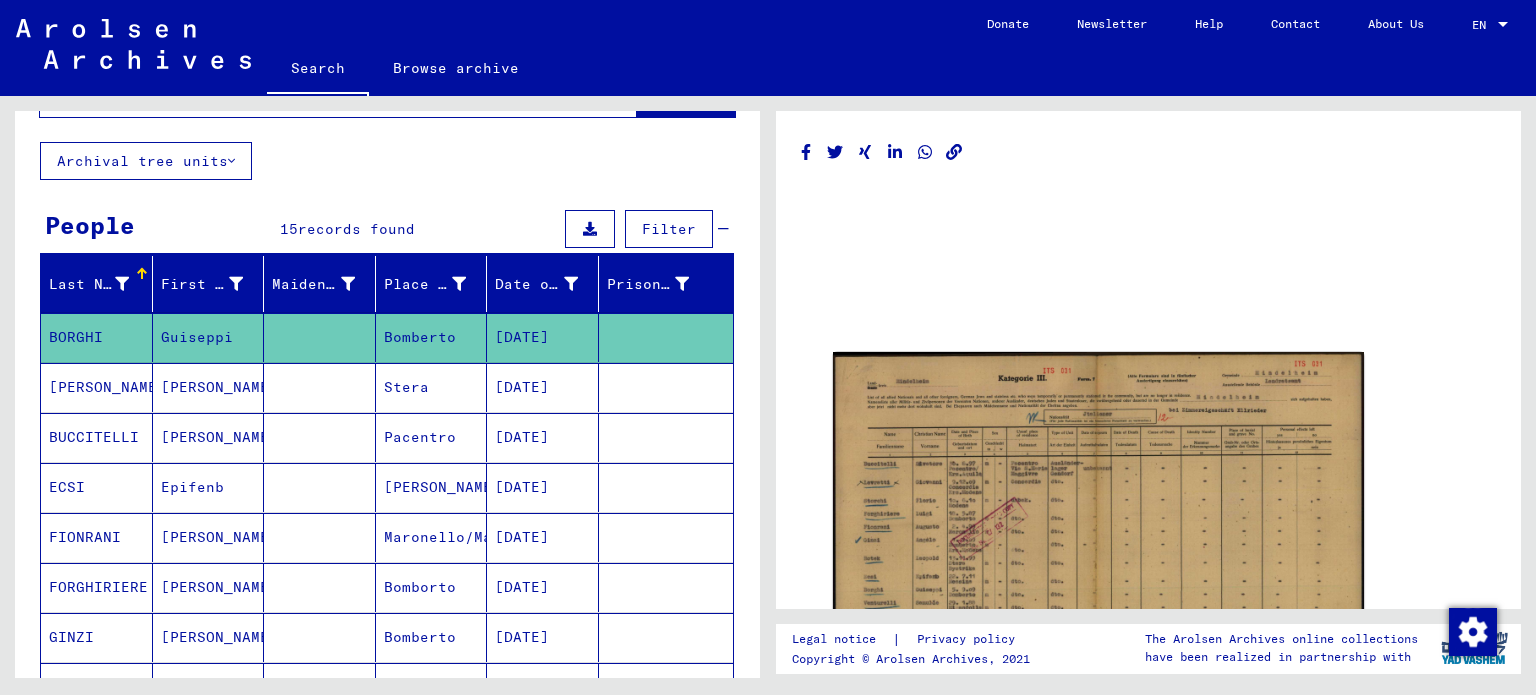 click on "Stera" at bounding box center (432, 437) 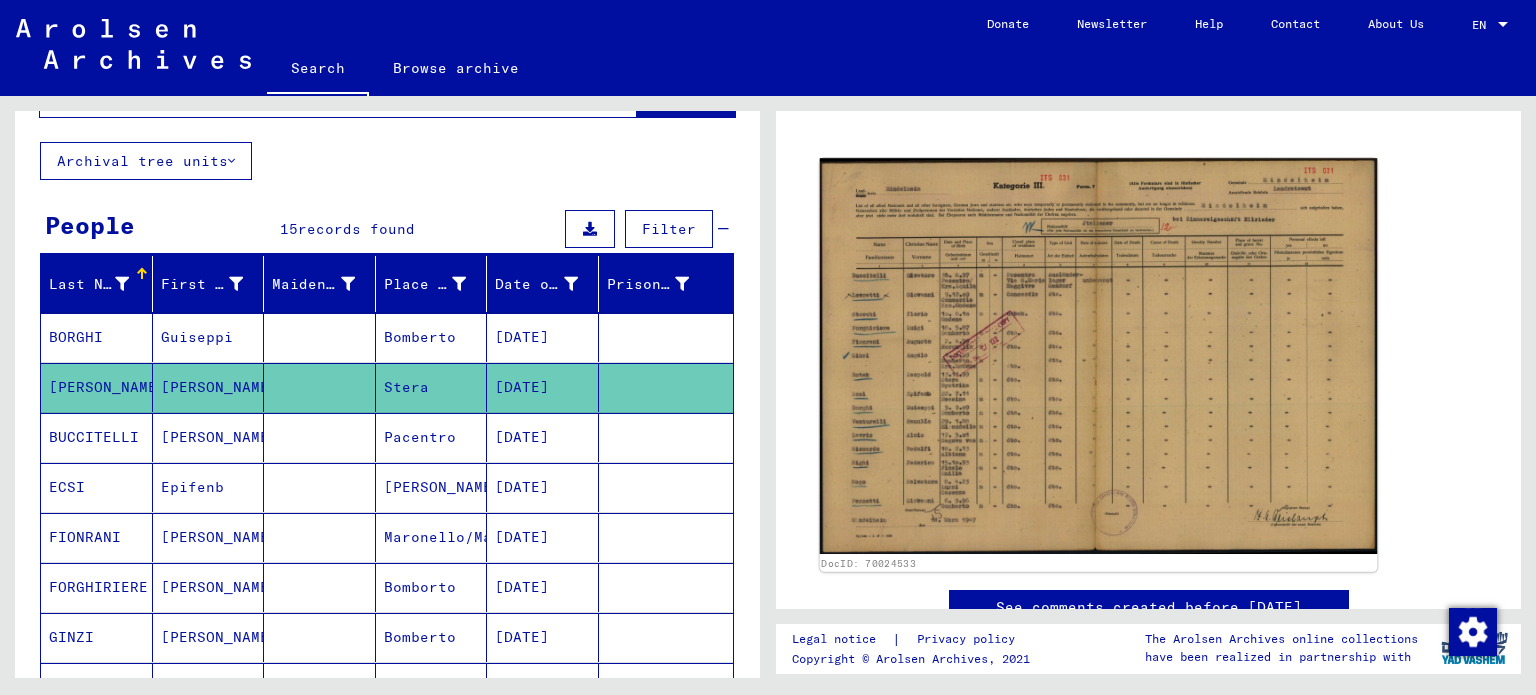 scroll, scrollTop: 175, scrollLeft: 0, axis: vertical 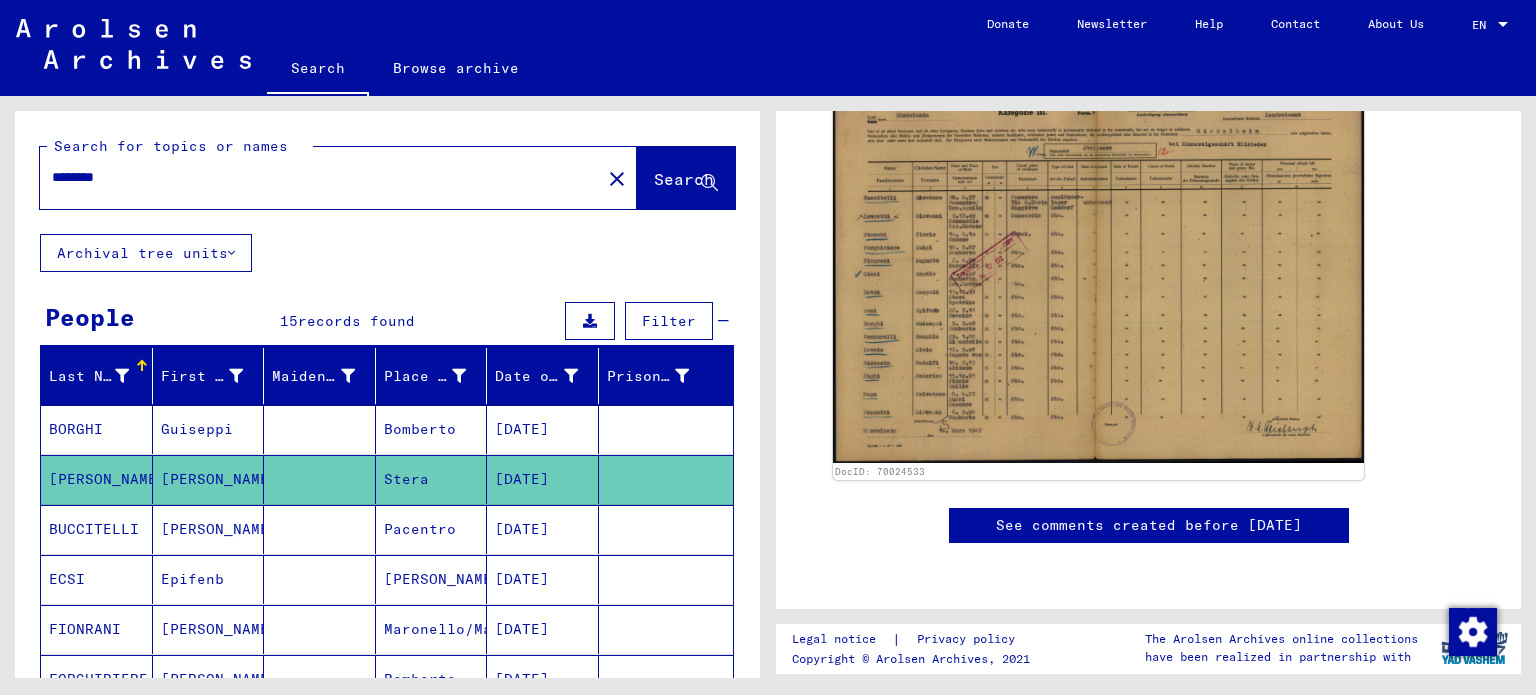 click on "Search" 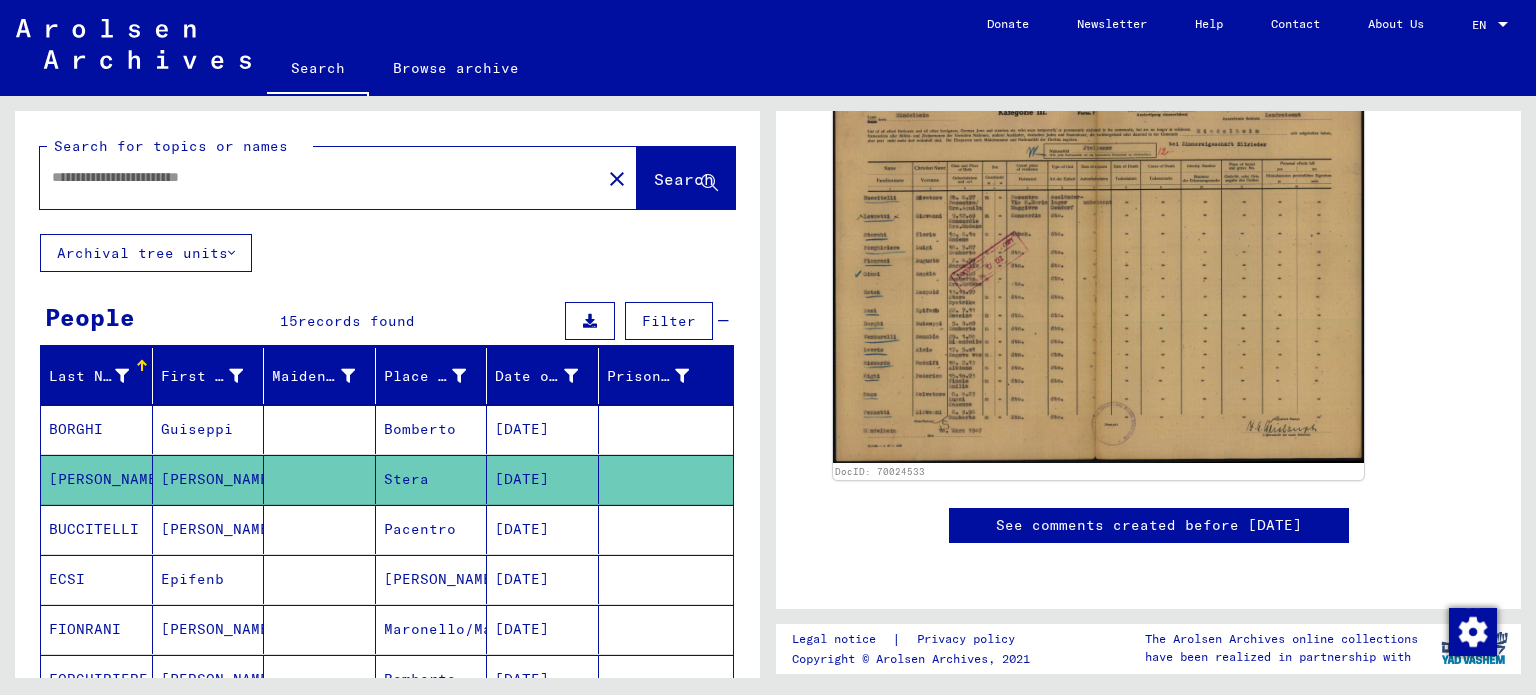 scroll, scrollTop: 0, scrollLeft: 0, axis: both 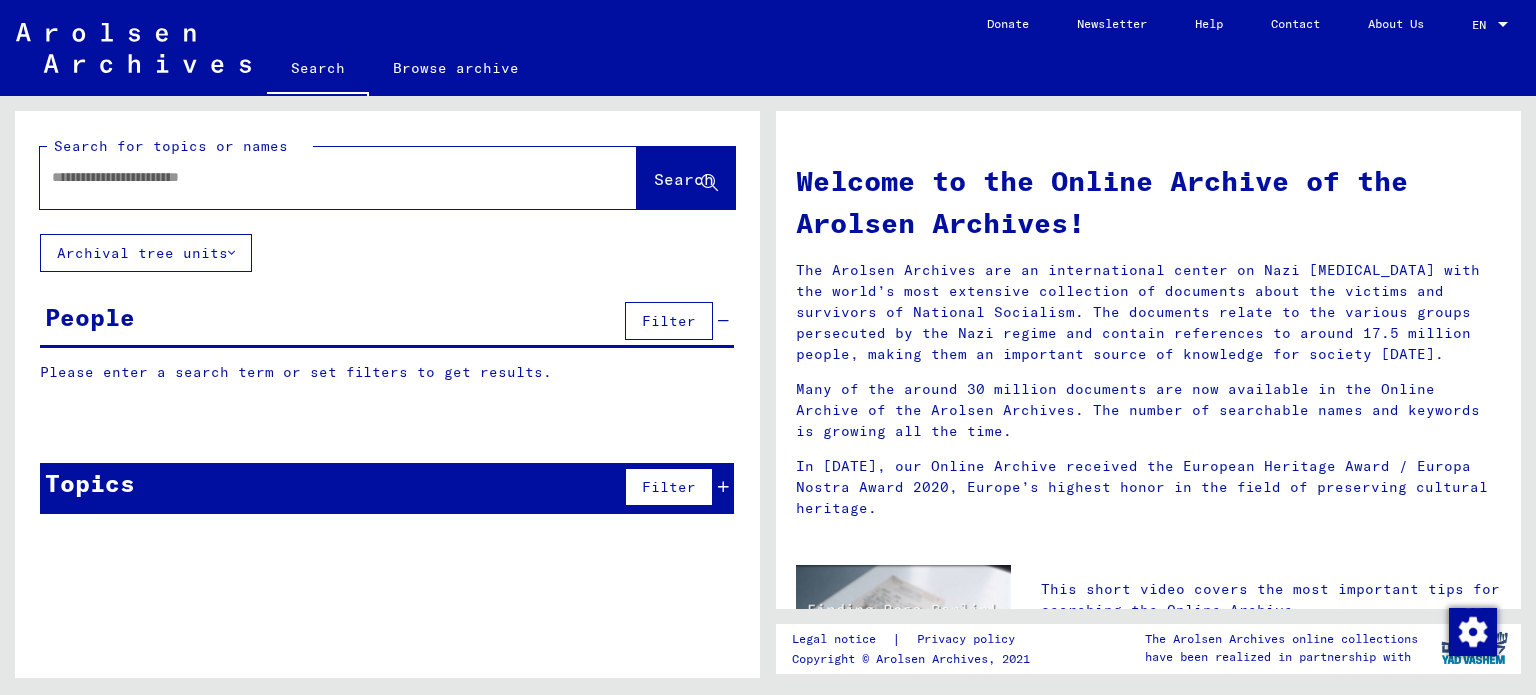 click 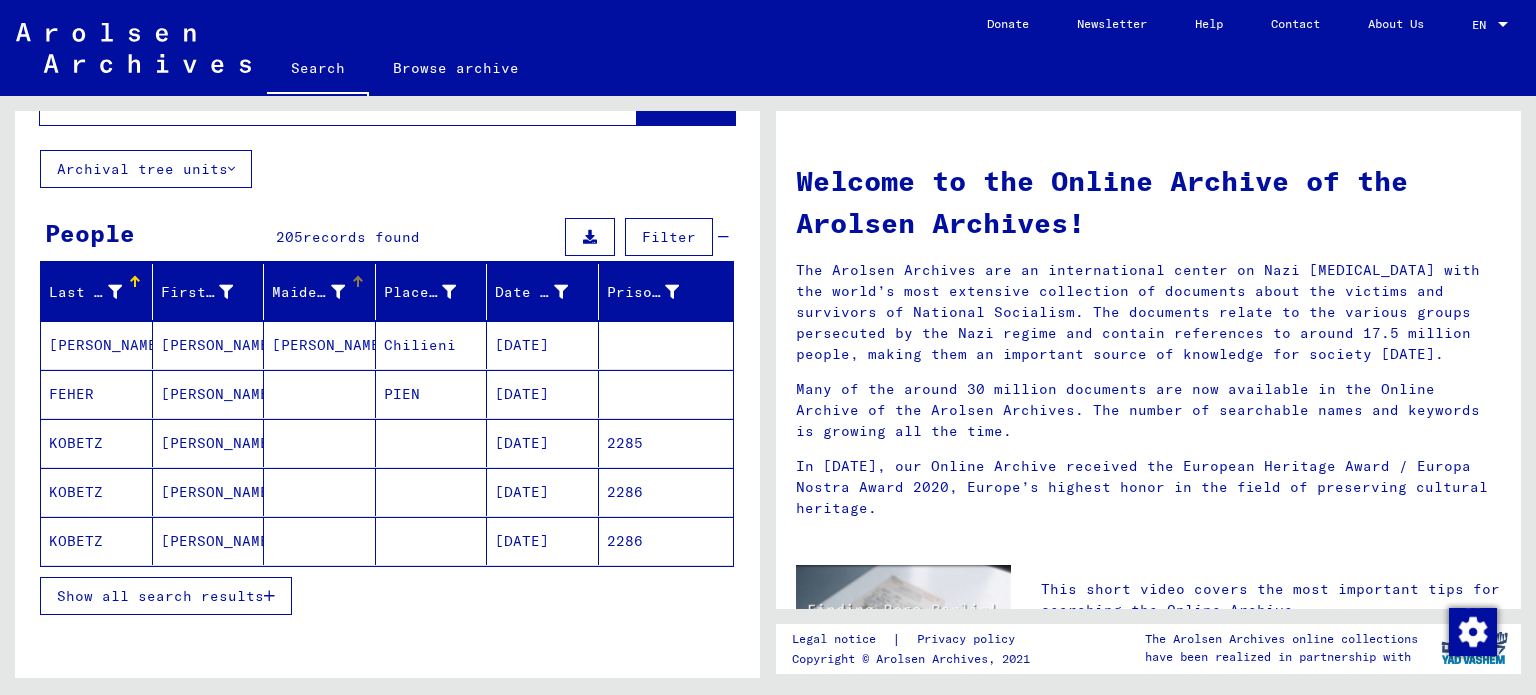 scroll, scrollTop: 0, scrollLeft: 0, axis: both 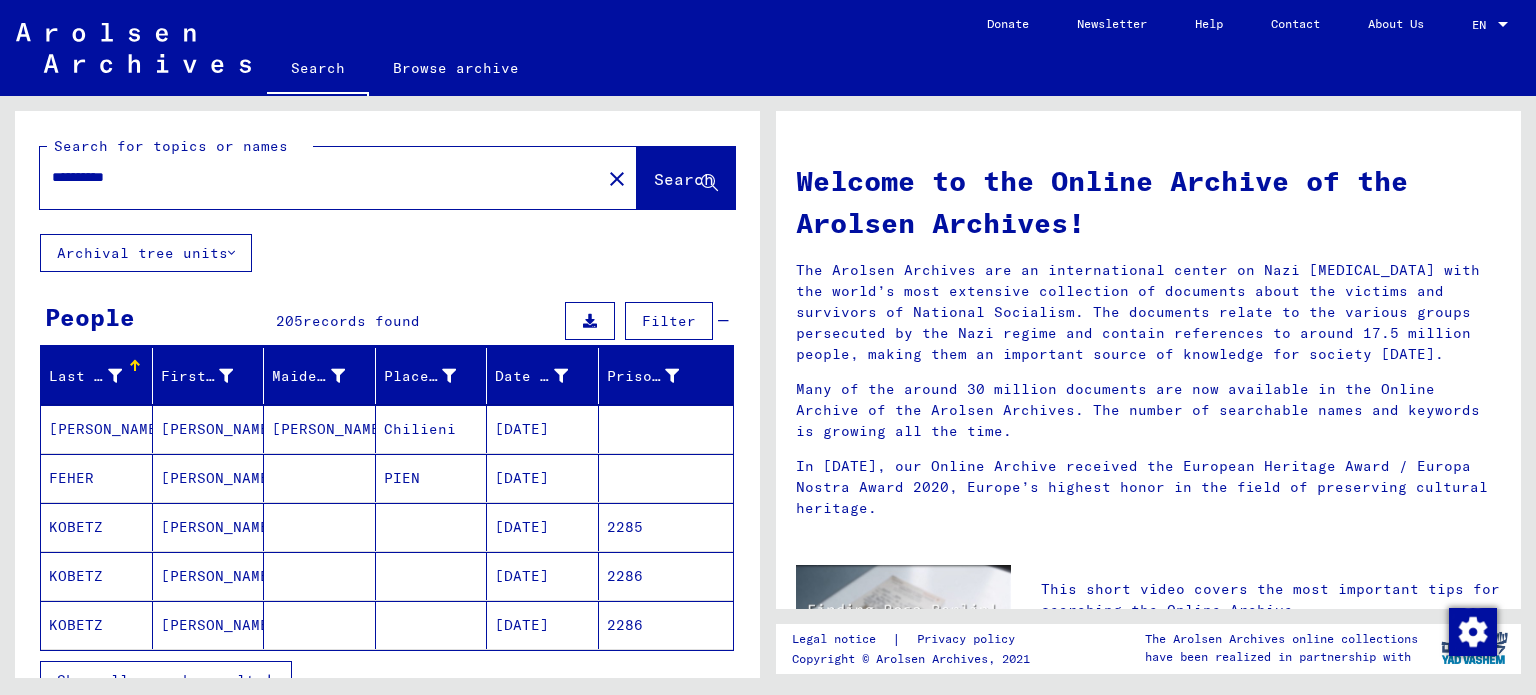click on "Archival tree units" 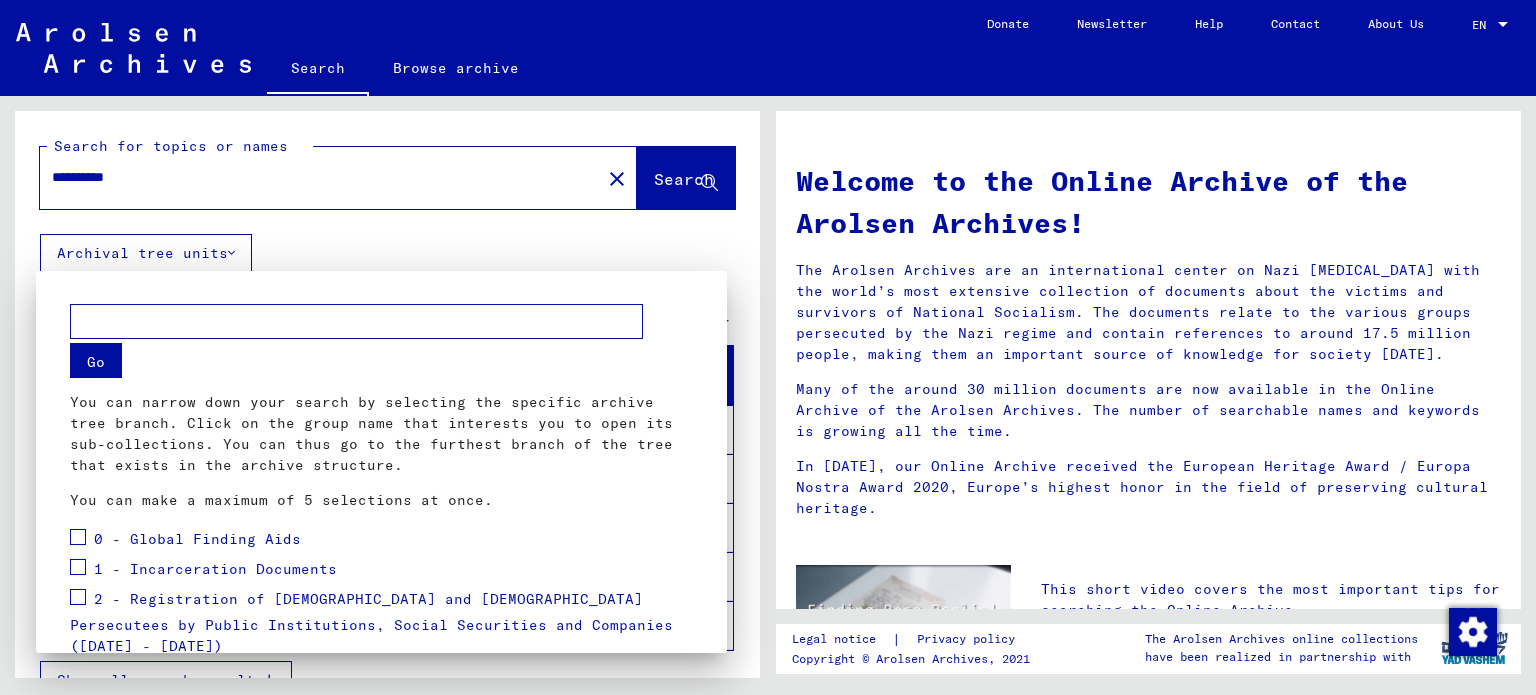 click at bounding box center [768, 347] 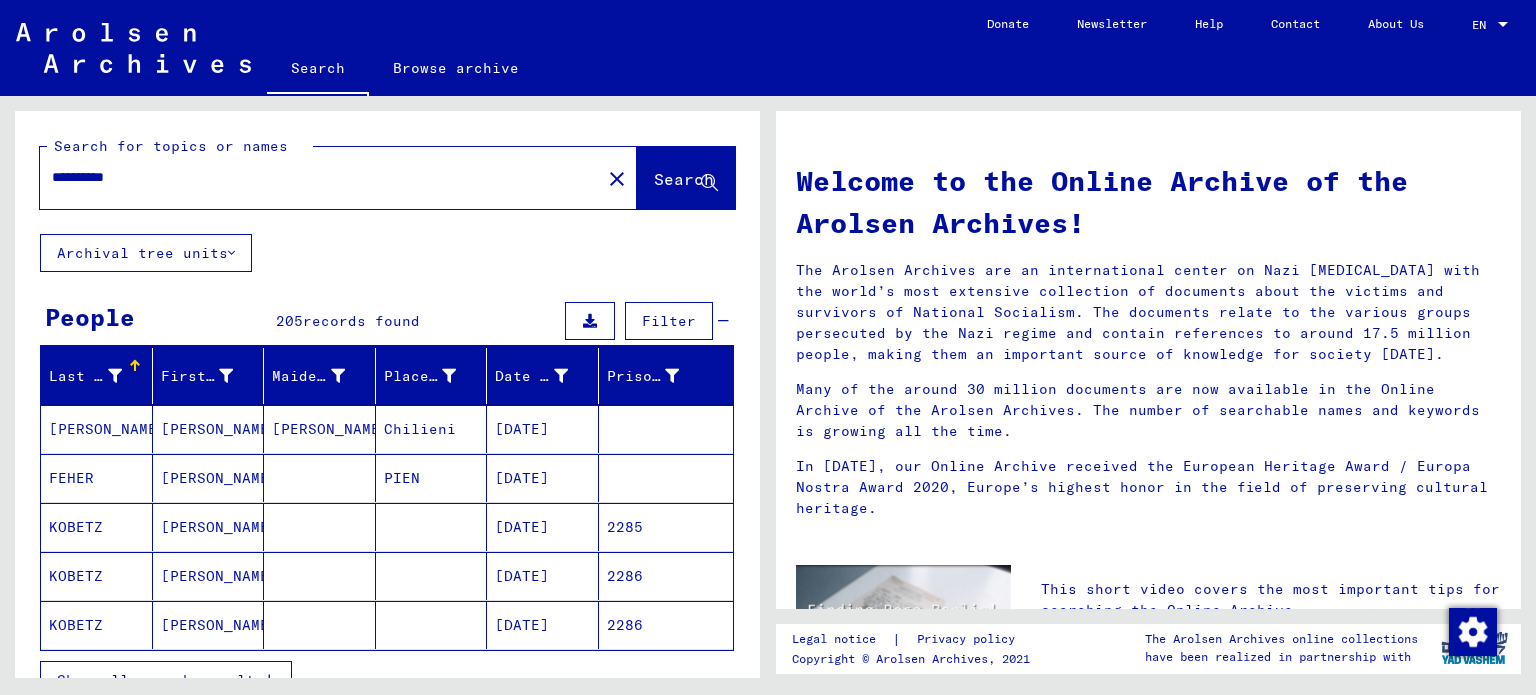 click on "Filter" at bounding box center (669, 321) 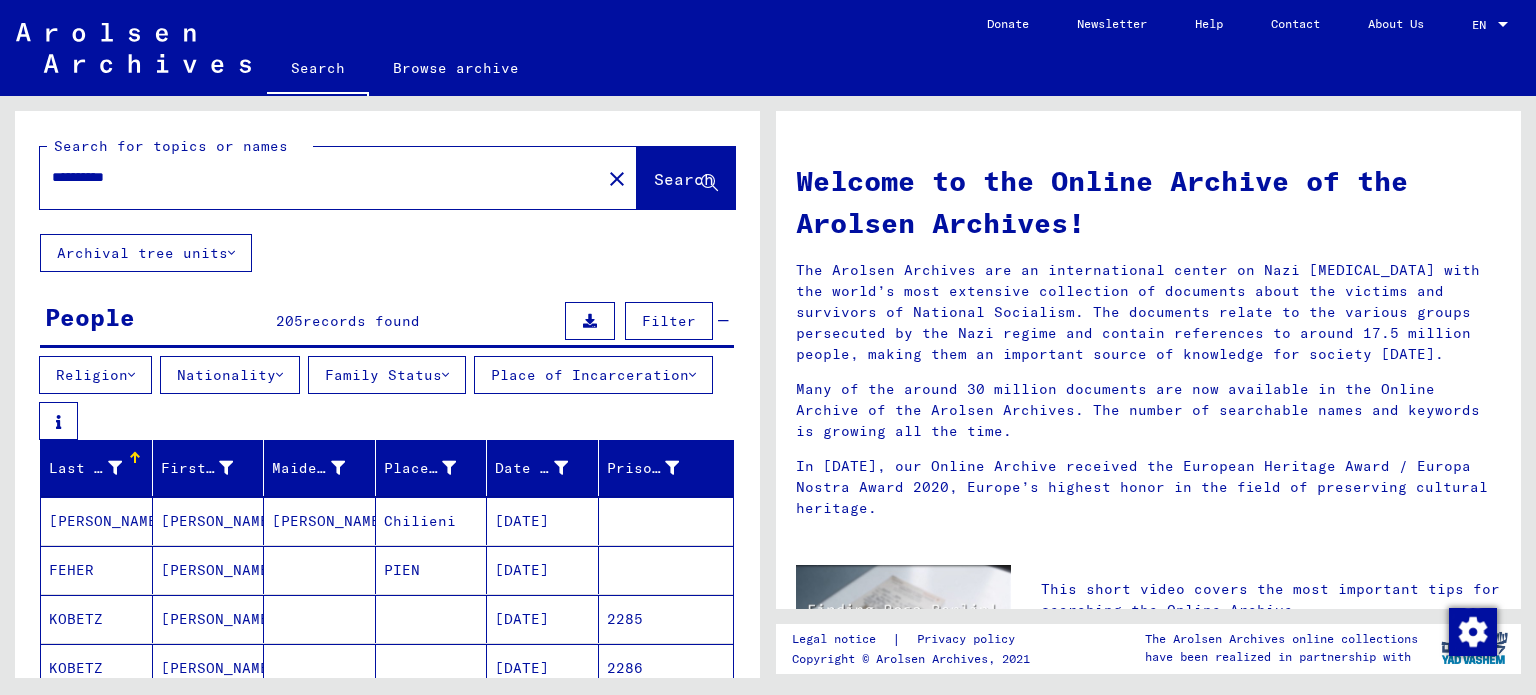 click on "Nationality" at bounding box center (230, 375) 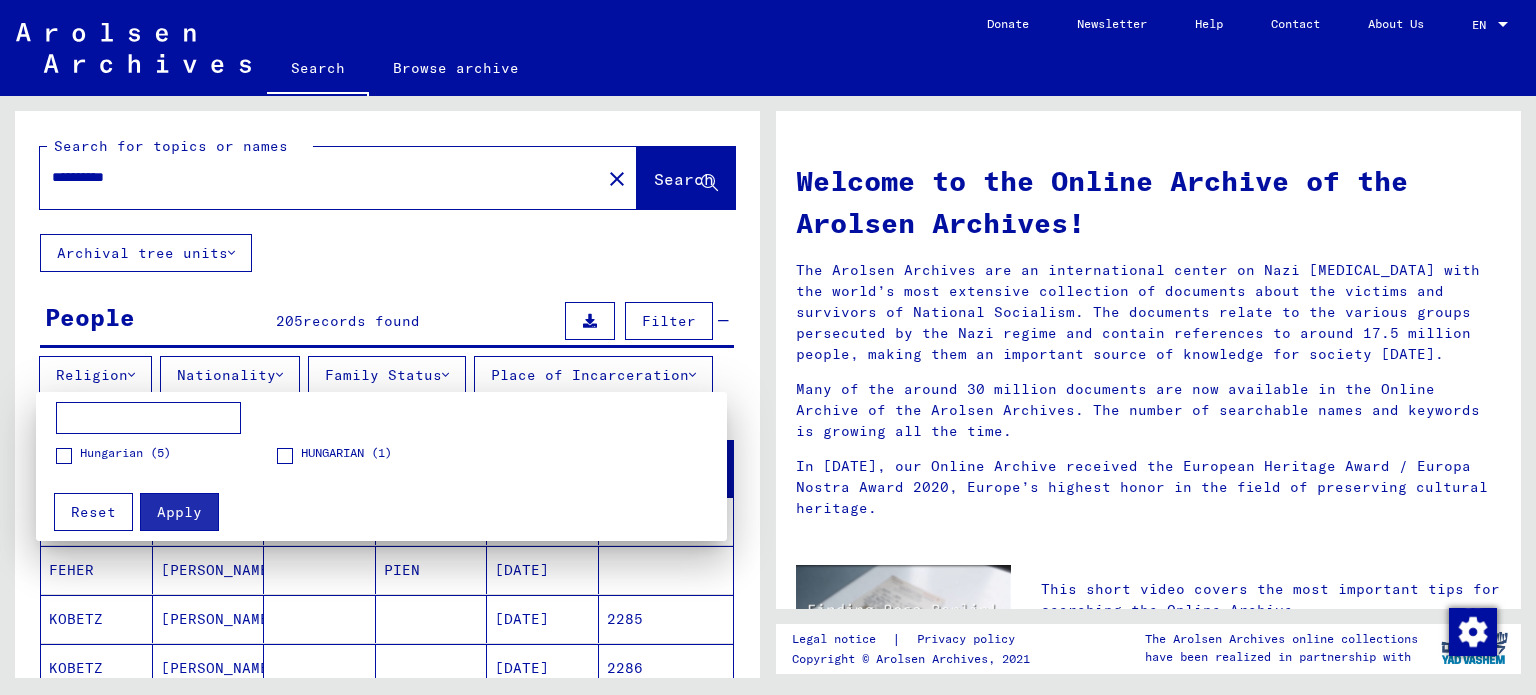 click on "Hungarian (5)" at bounding box center (125, 453) 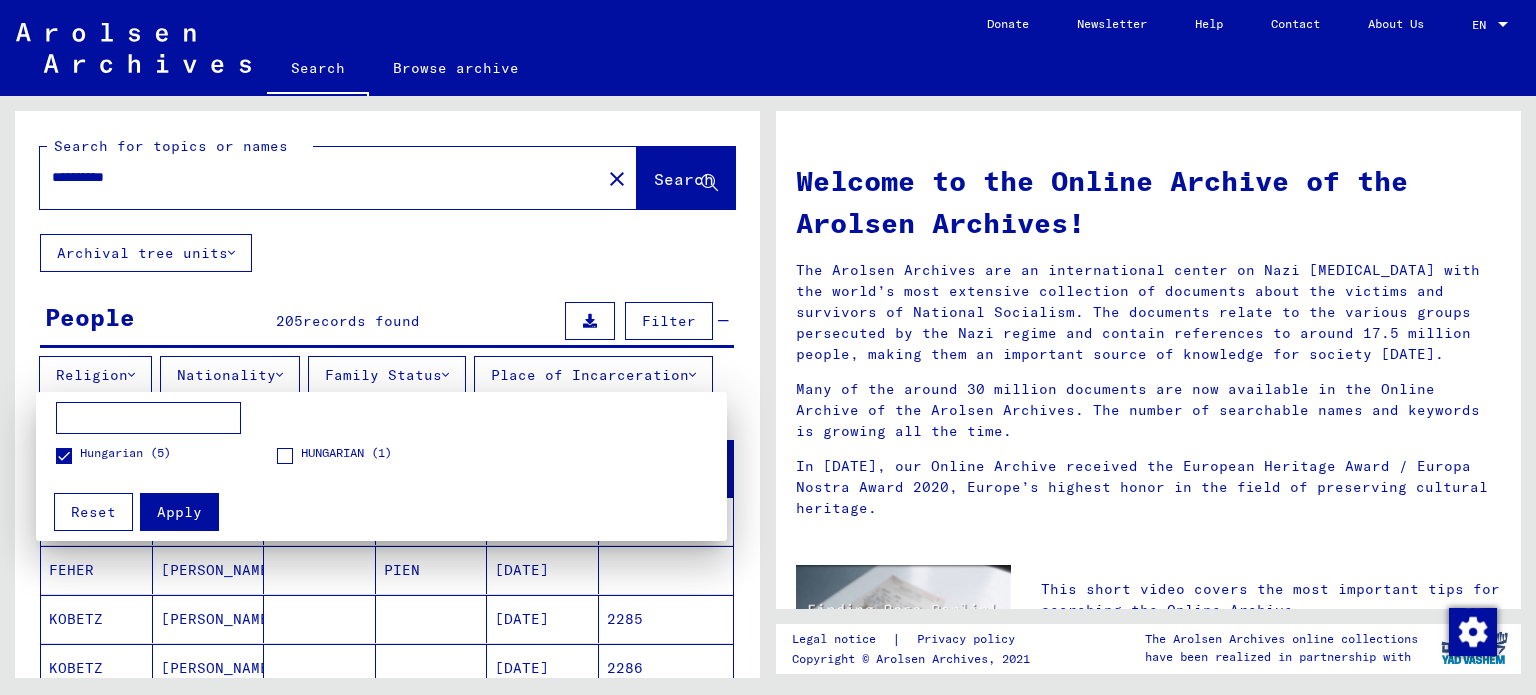 click on "Hungarian (5)    [DEMOGRAPHIC_DATA] (1)" at bounding box center [381, 440] 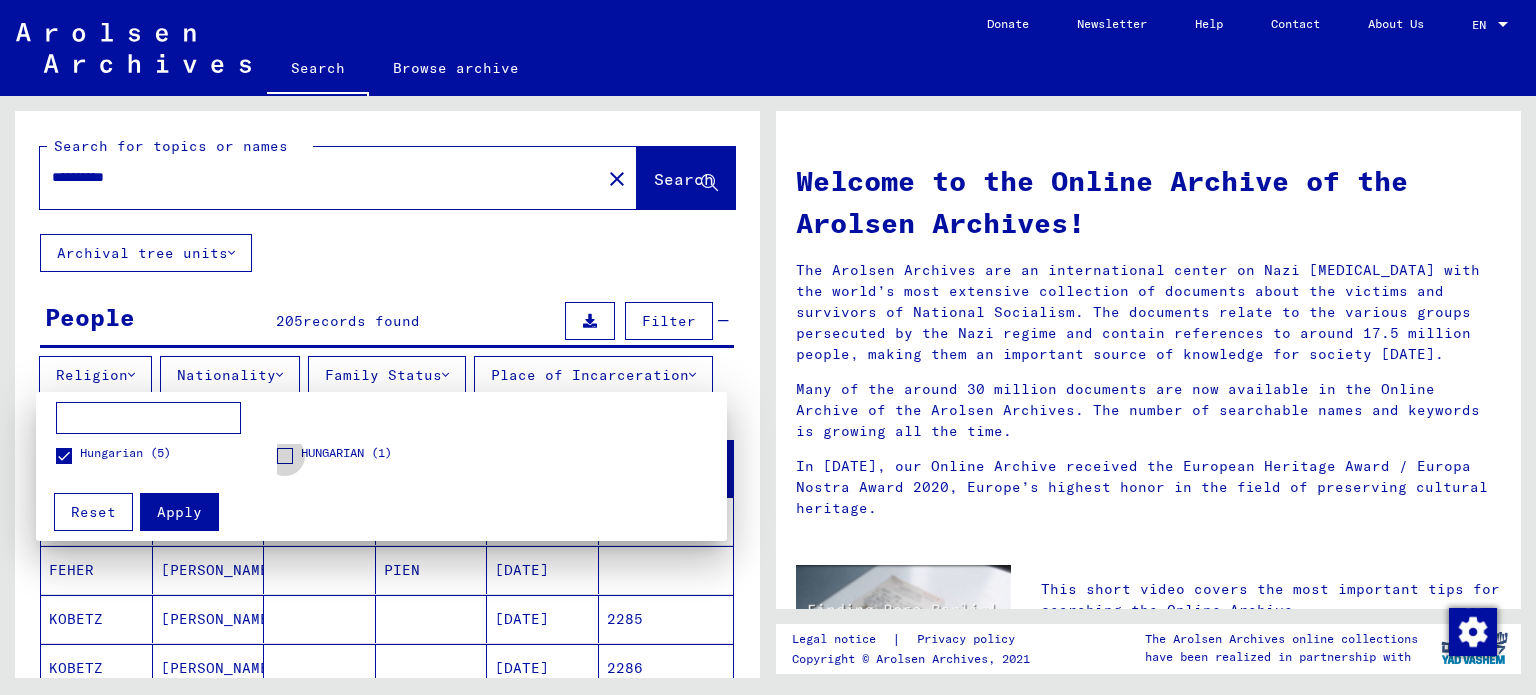 click on "HUNGARIAN (1)" at bounding box center [346, 453] 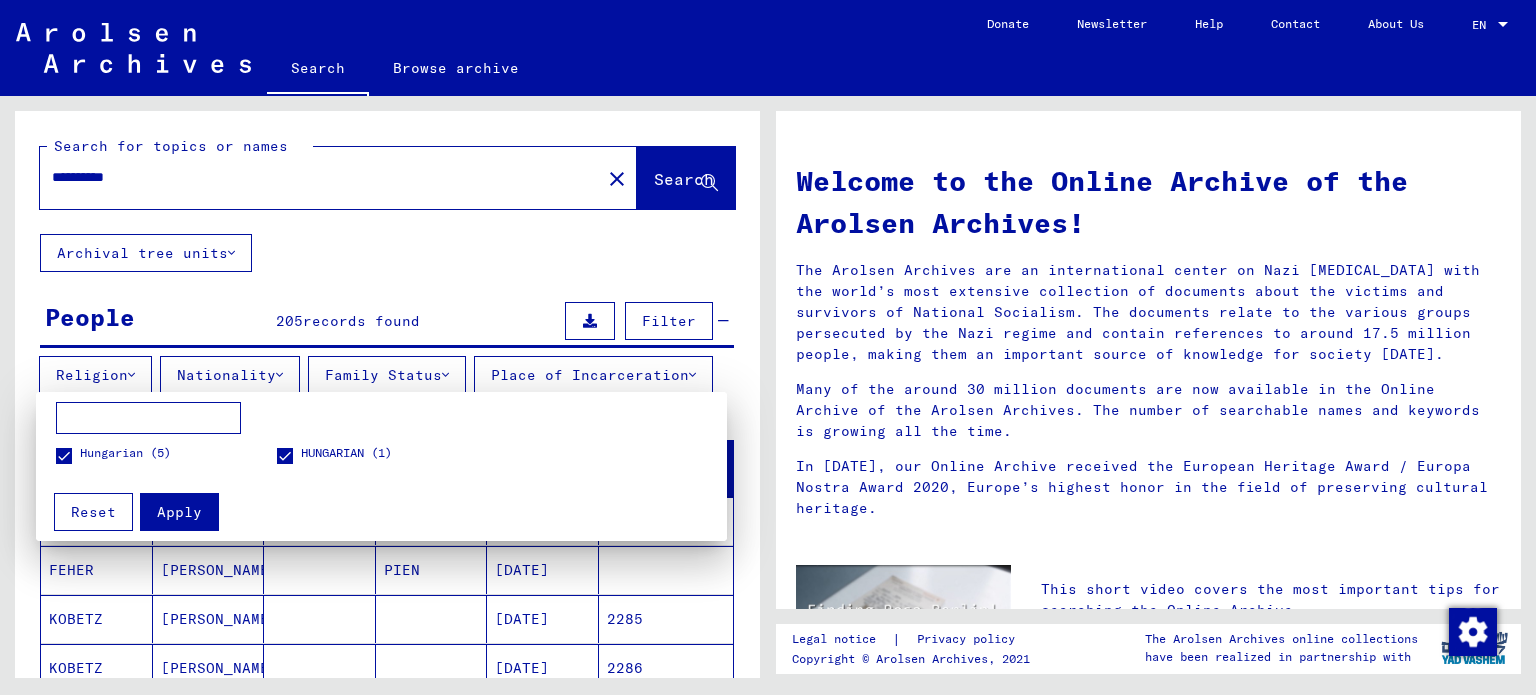 click on "Apply" at bounding box center [179, 512] 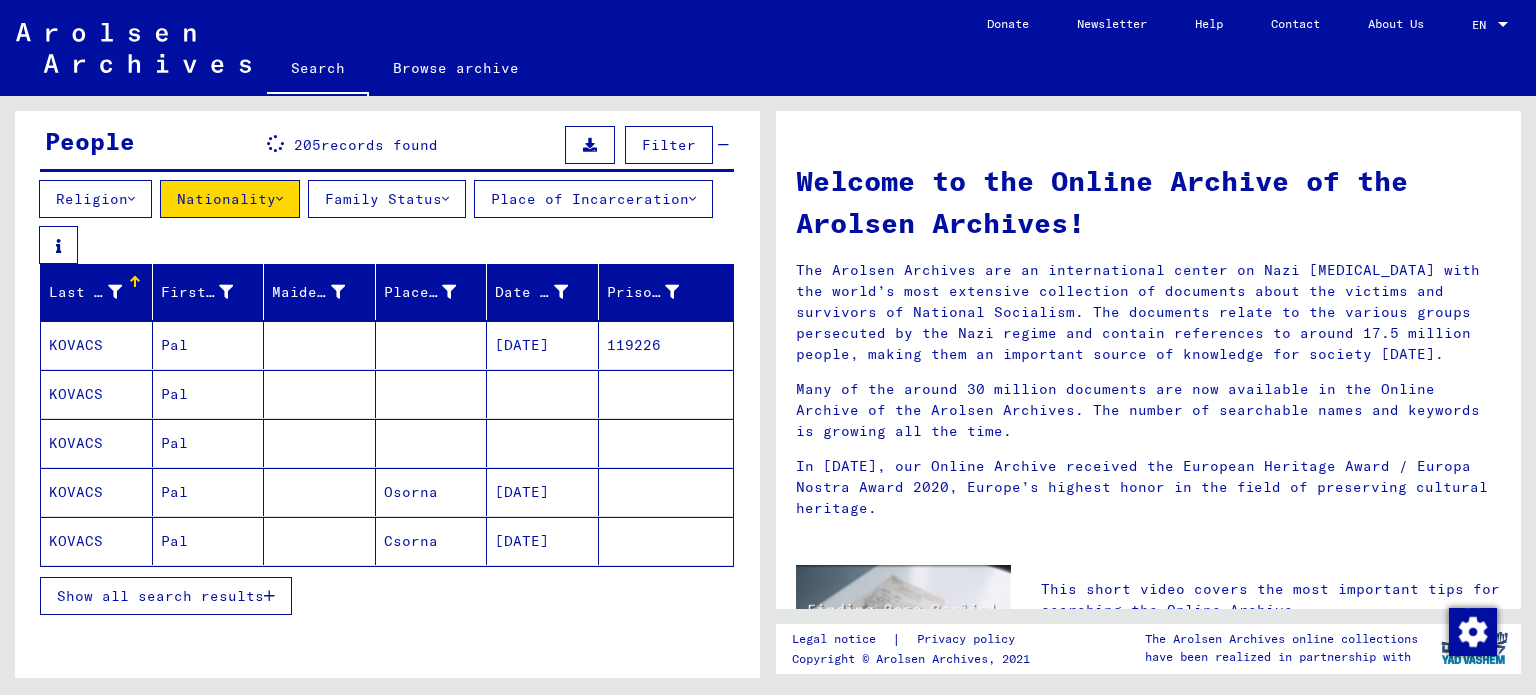 scroll, scrollTop: 195, scrollLeft: 0, axis: vertical 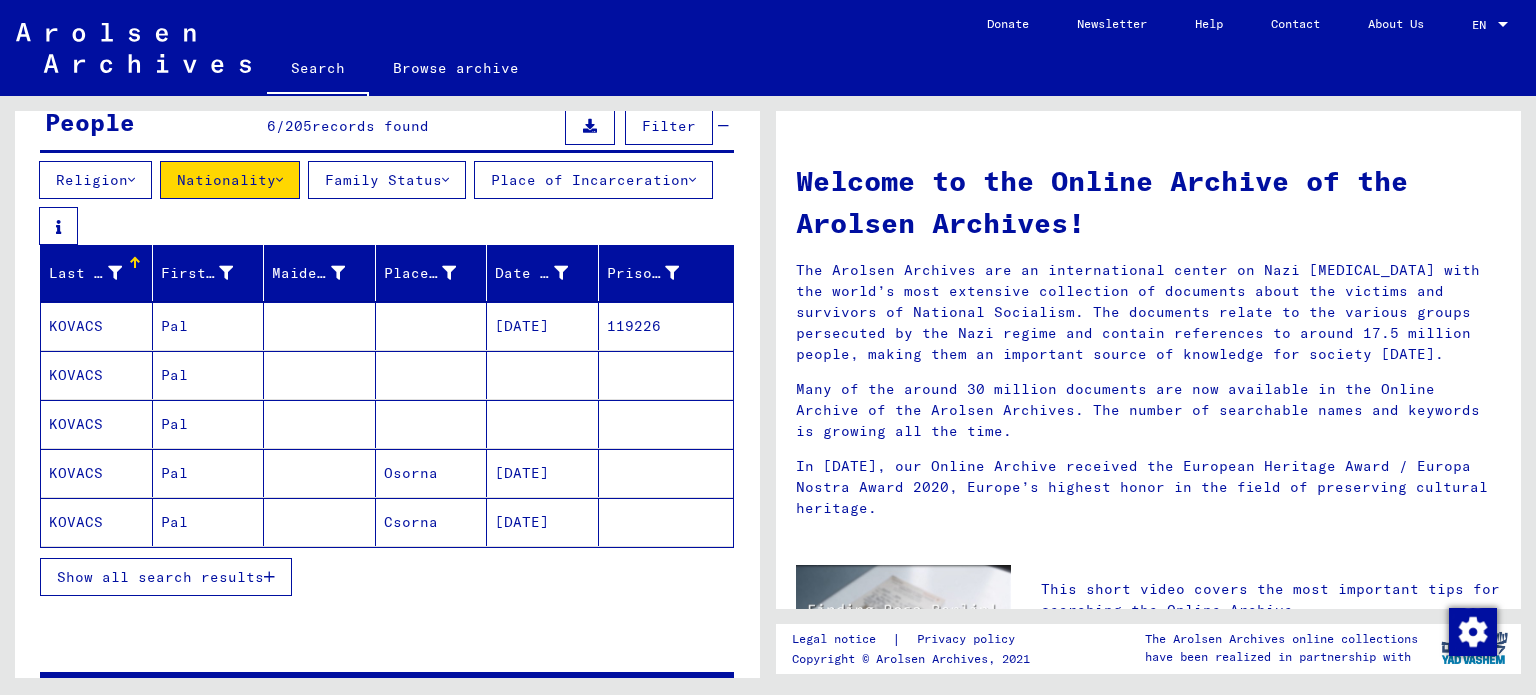 click at bounding box center (432, 473) 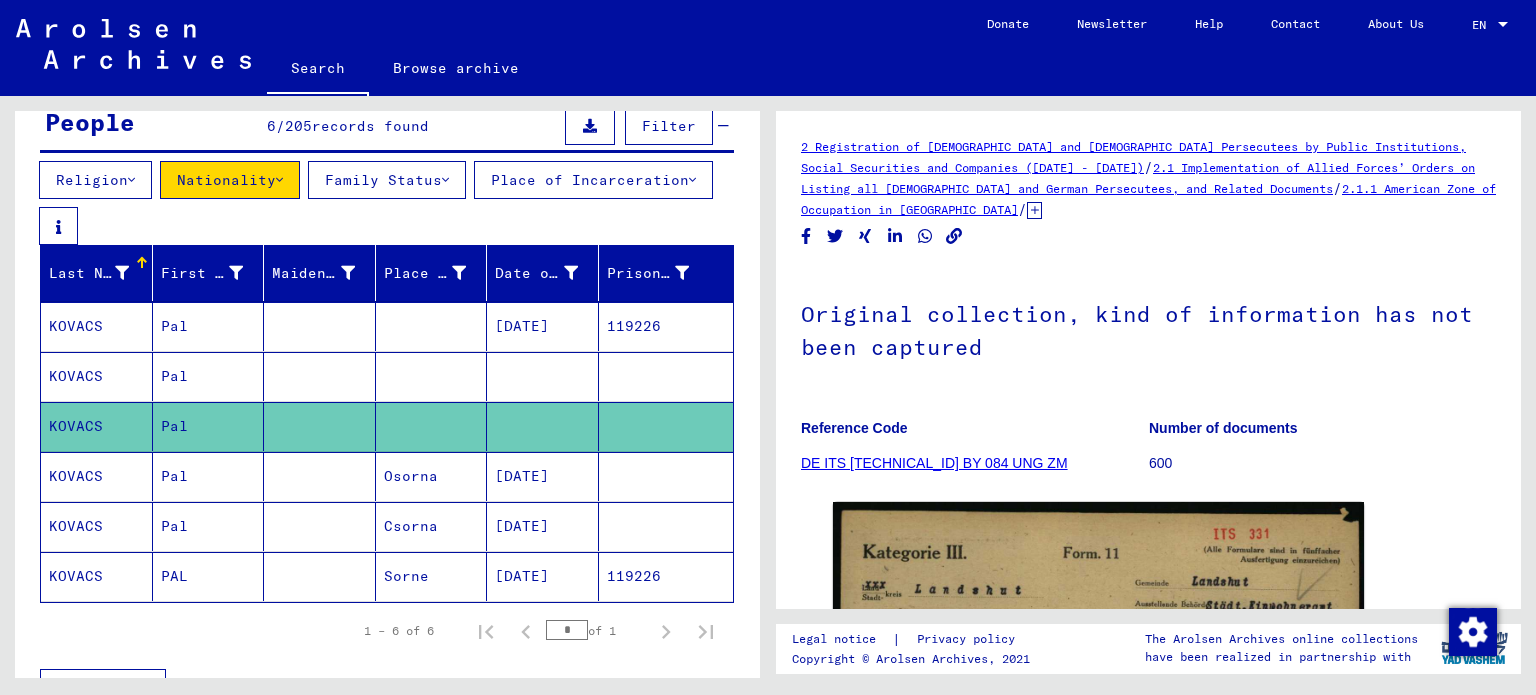scroll, scrollTop: 0, scrollLeft: 0, axis: both 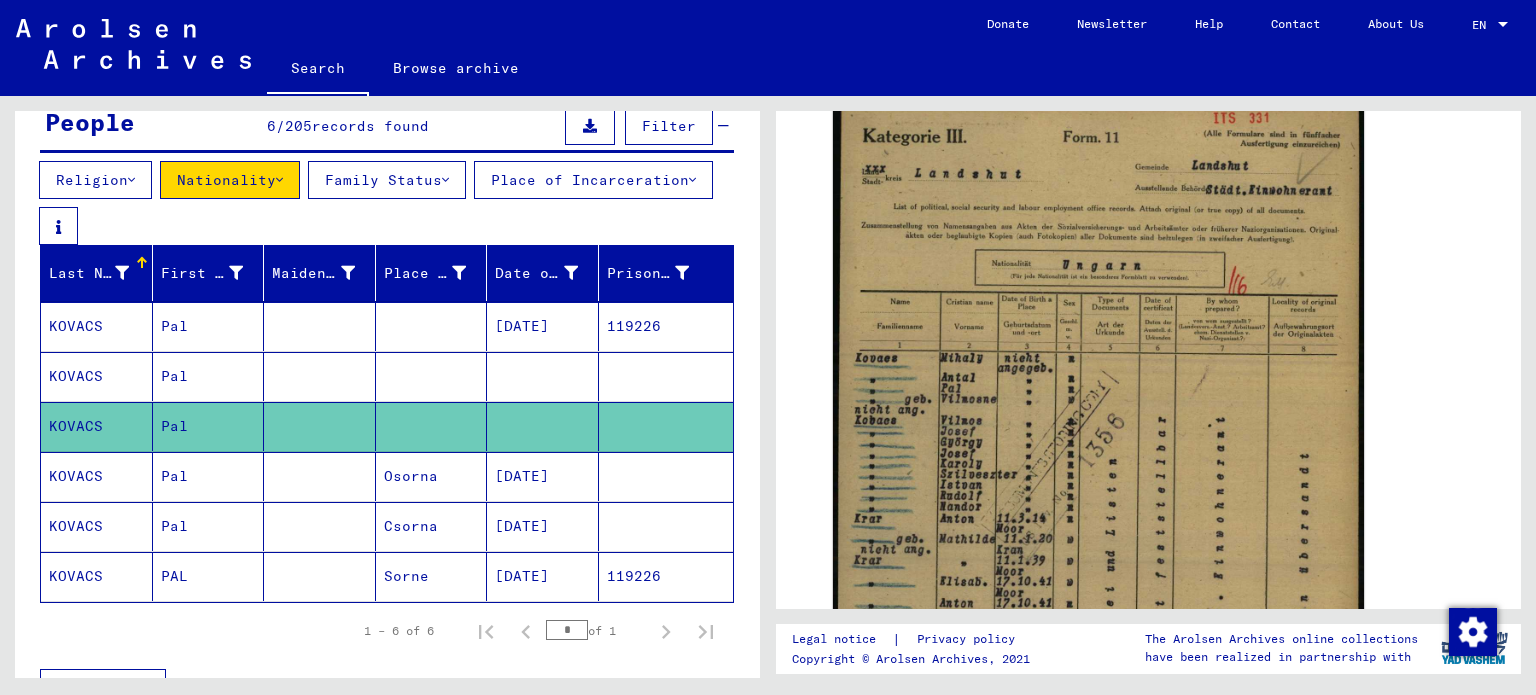click at bounding box center (543, 426) 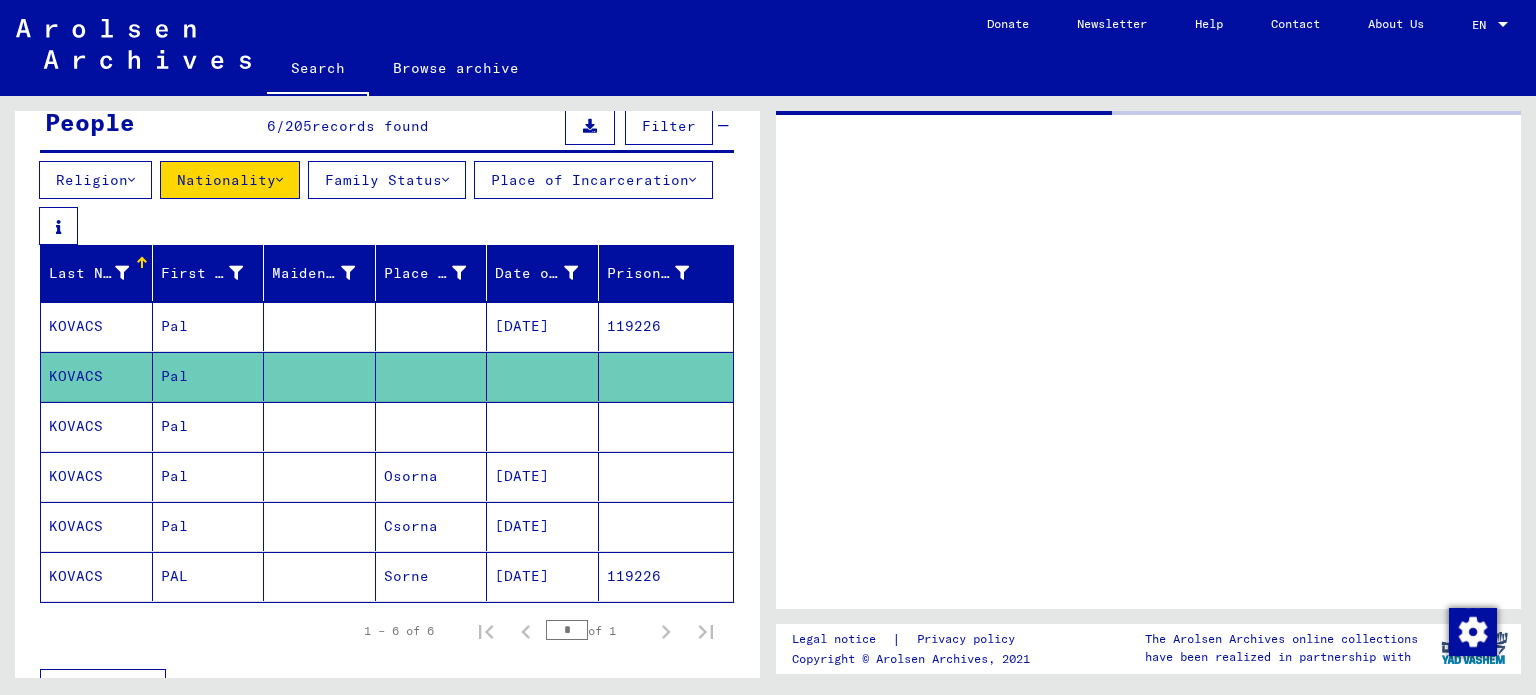 scroll, scrollTop: 0, scrollLeft: 0, axis: both 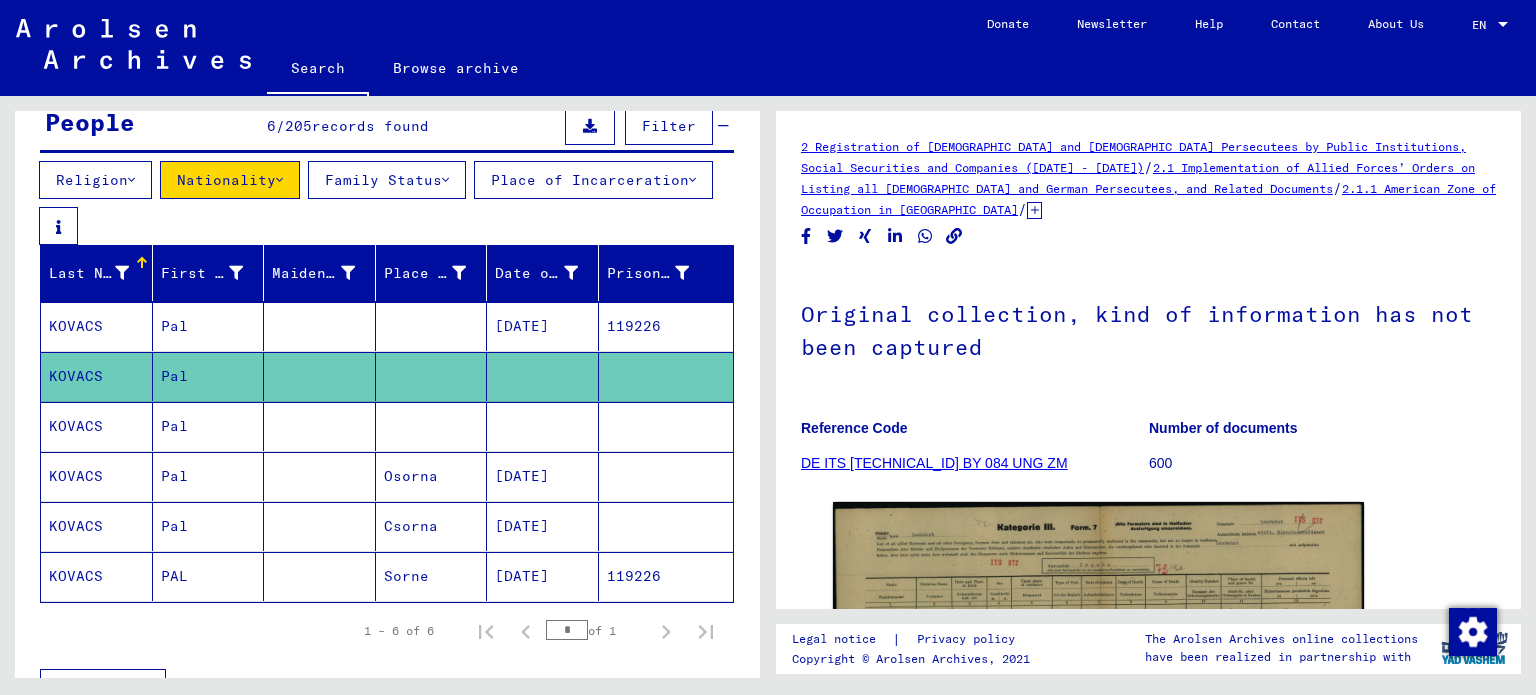 click on "[DATE]" at bounding box center [543, 376] 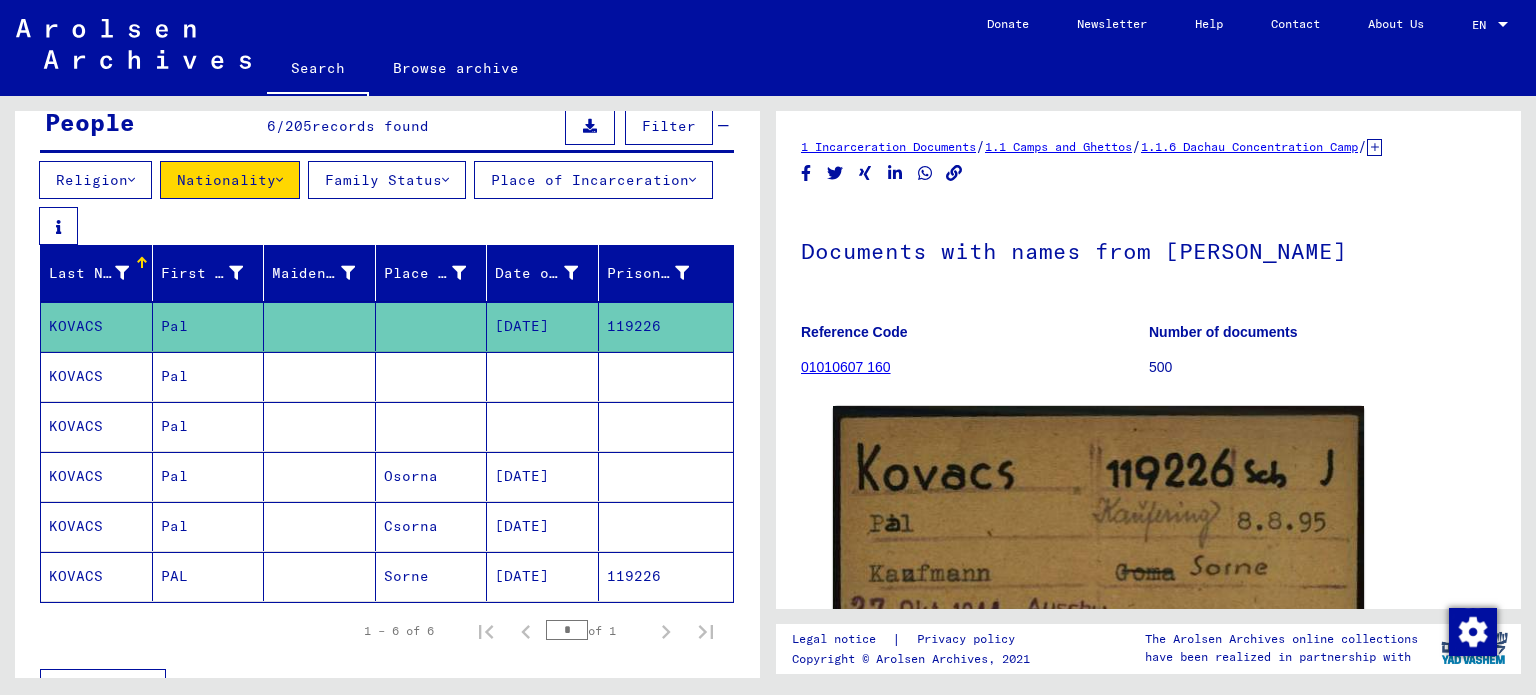 scroll, scrollTop: 0, scrollLeft: 0, axis: both 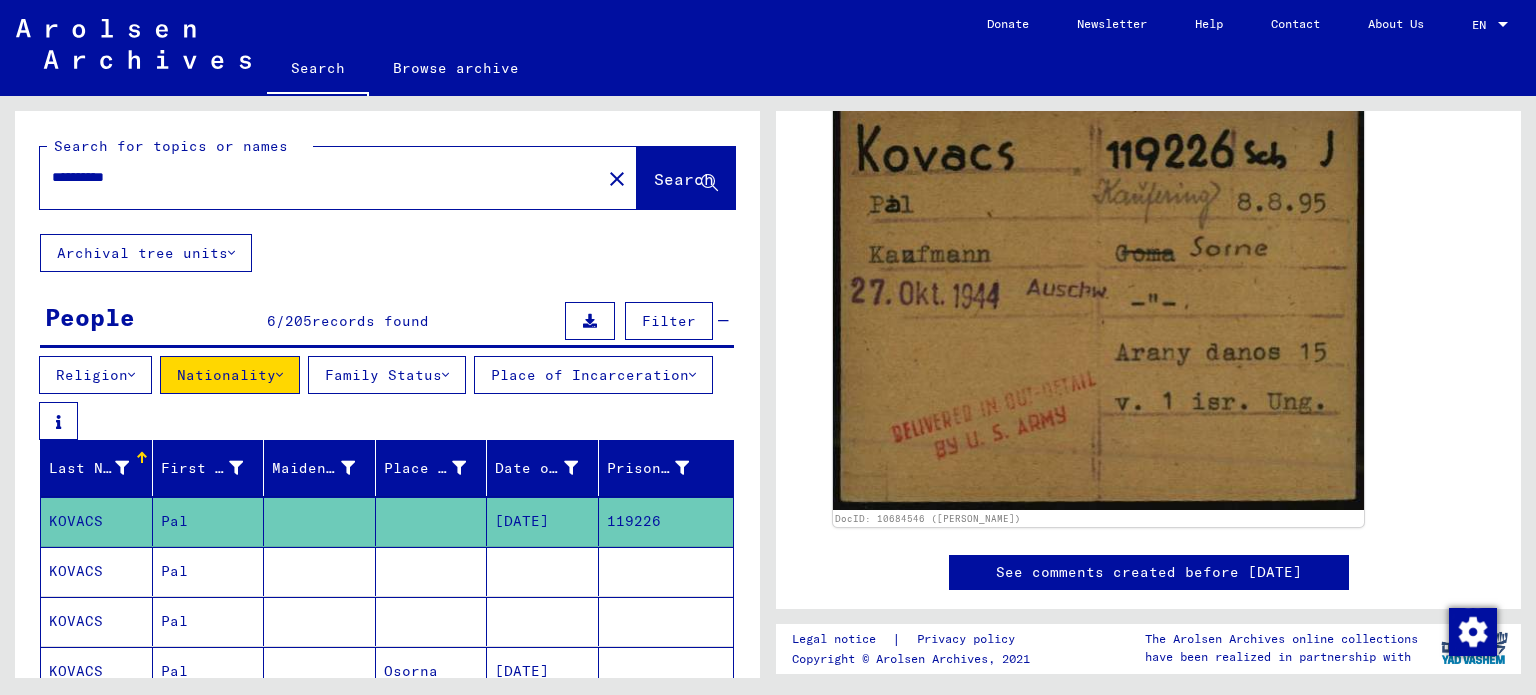 click on "**********" 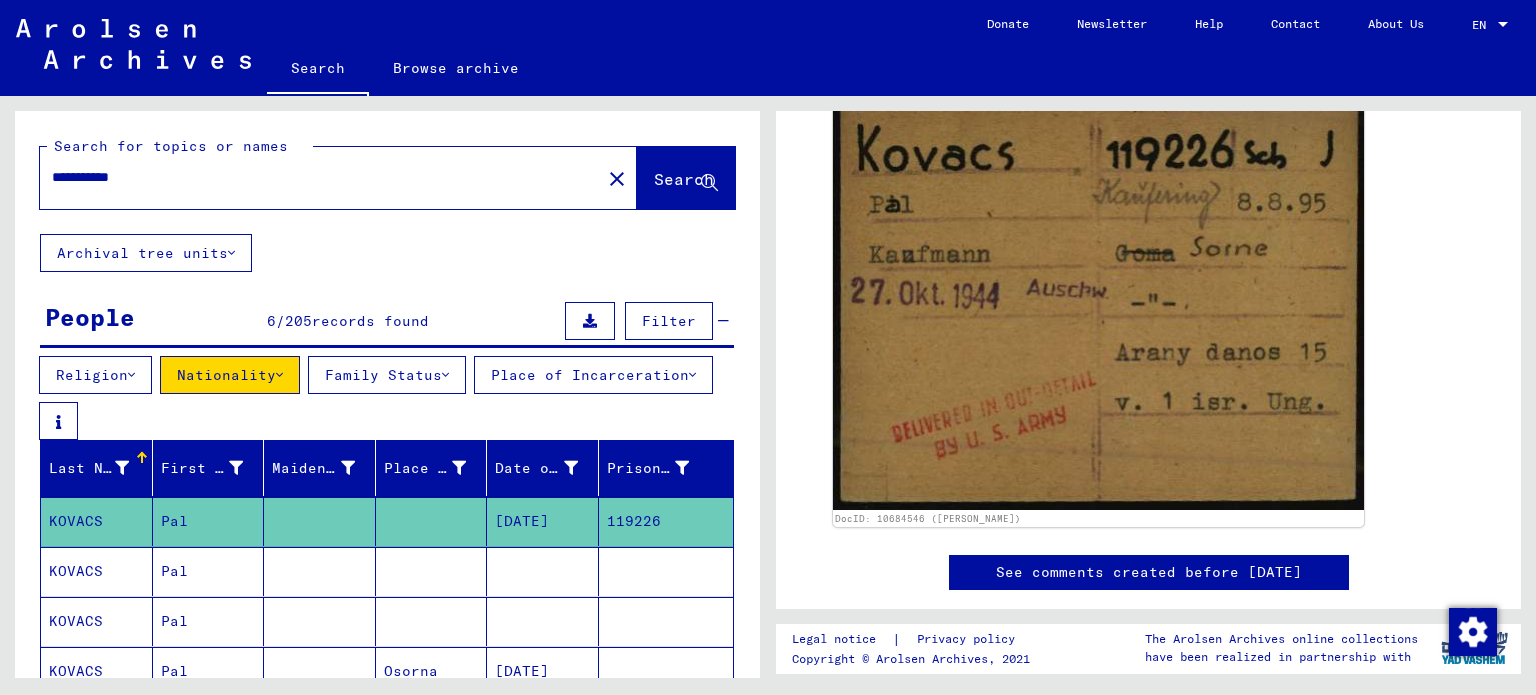 scroll, scrollTop: 0, scrollLeft: 0, axis: both 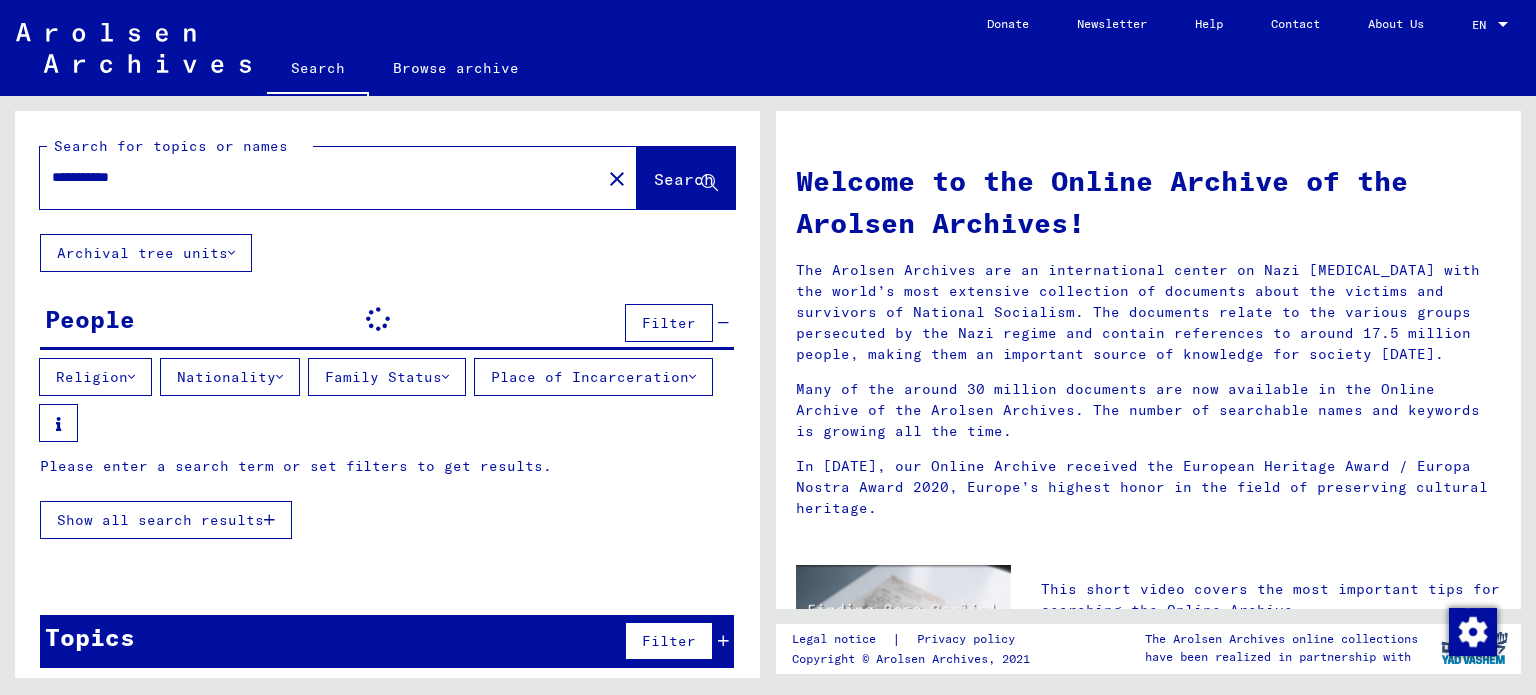 click on "Nationality" at bounding box center (230, 377) 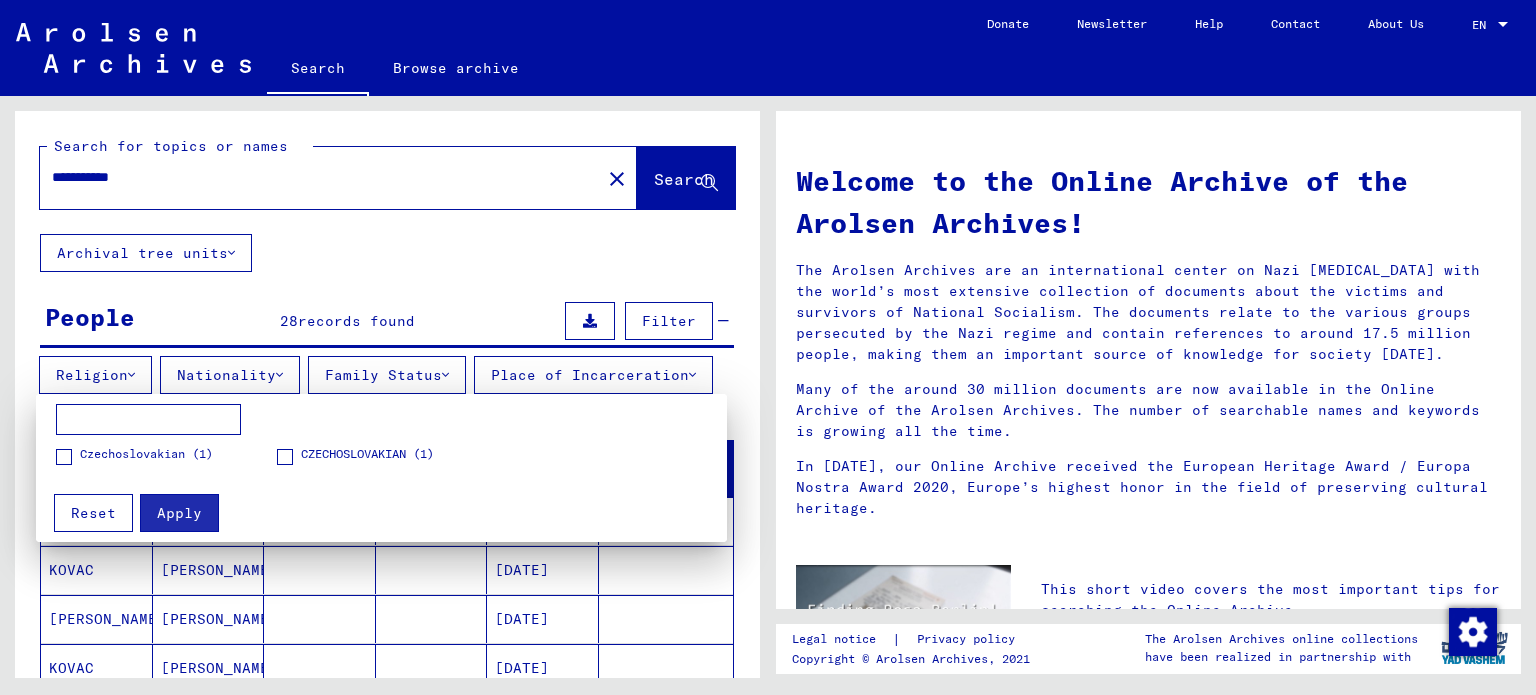 click at bounding box center [768, 347] 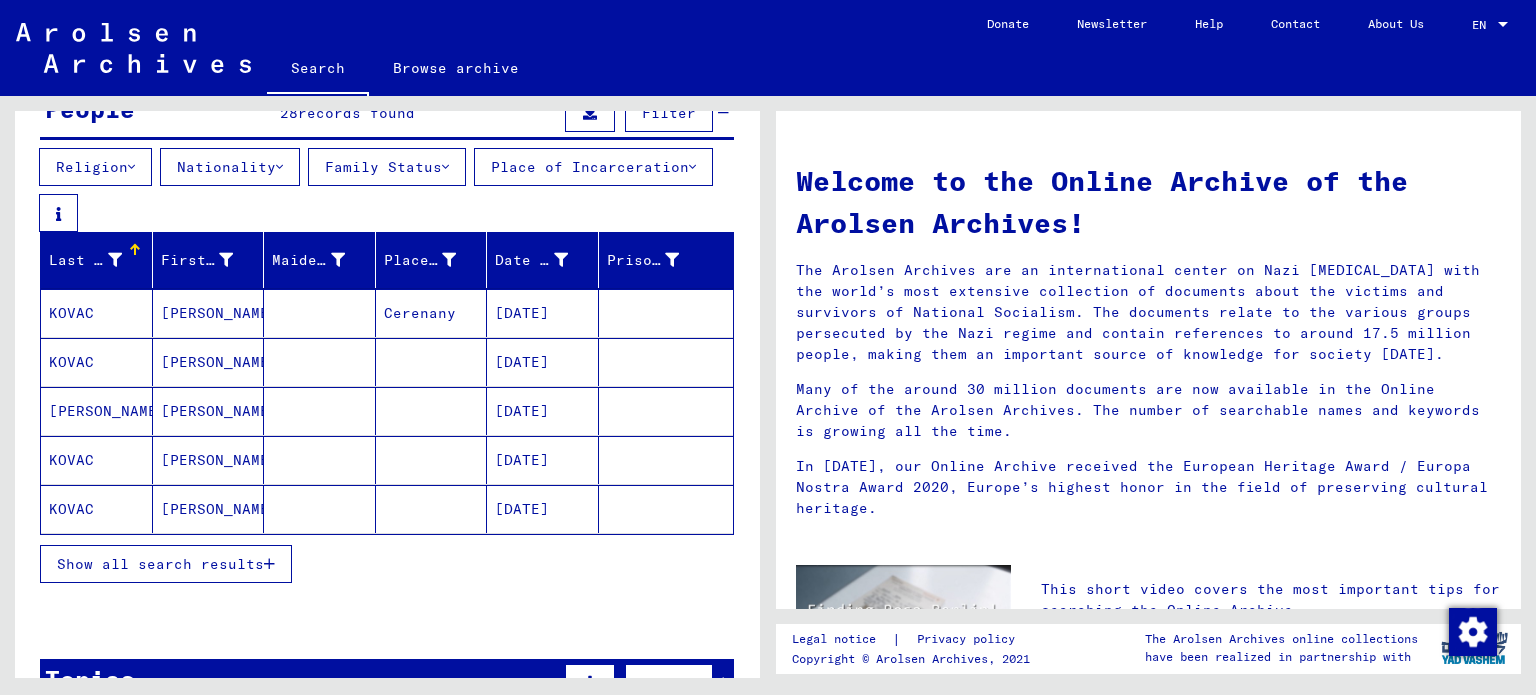 scroll, scrollTop: 300, scrollLeft: 0, axis: vertical 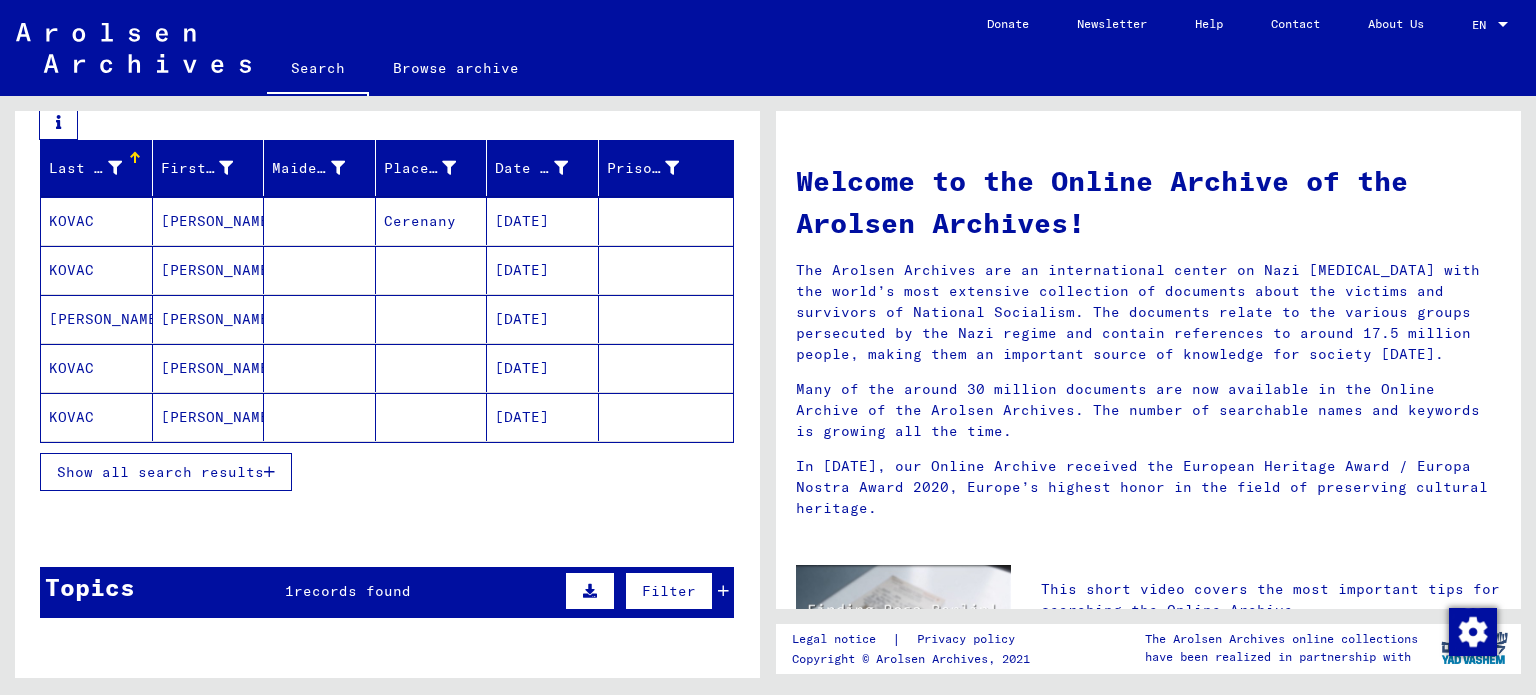 click on "Show all search results" at bounding box center (160, 472) 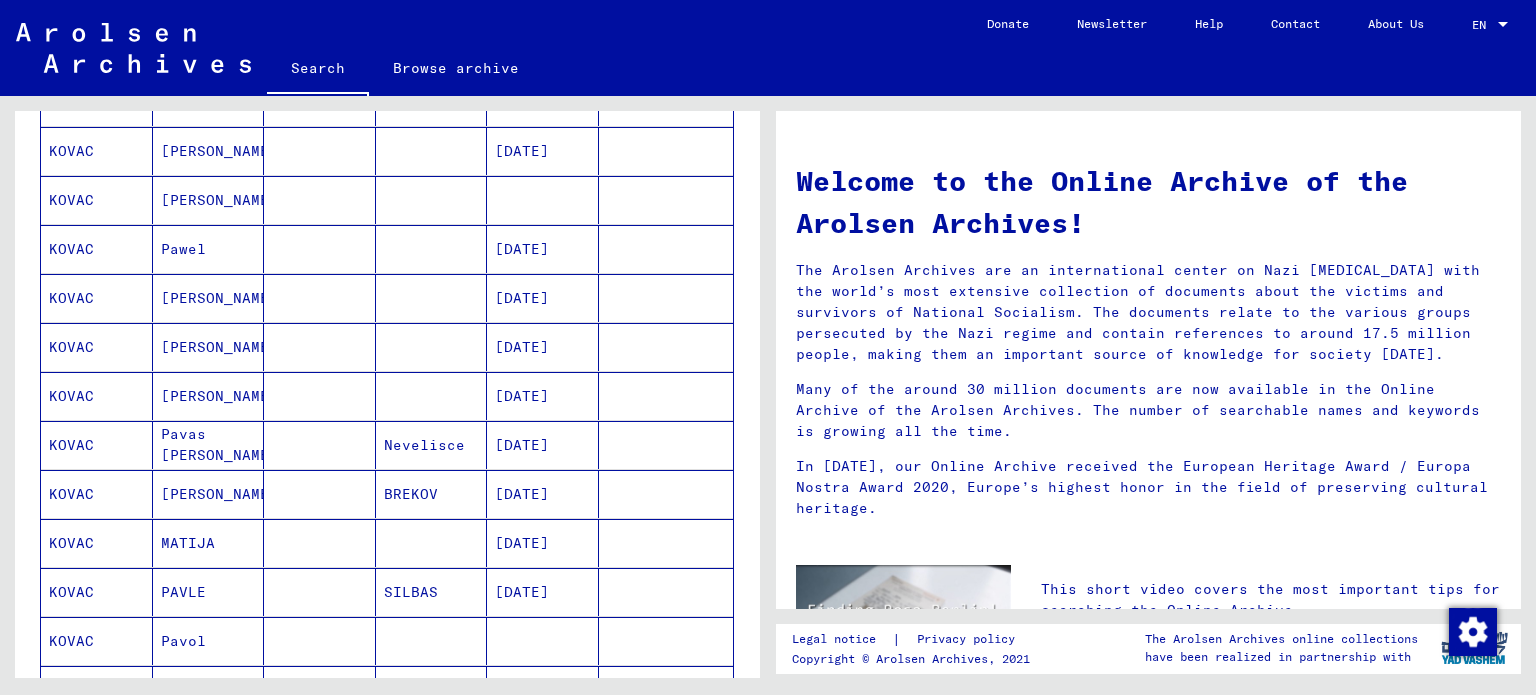 scroll, scrollTop: 862, scrollLeft: 0, axis: vertical 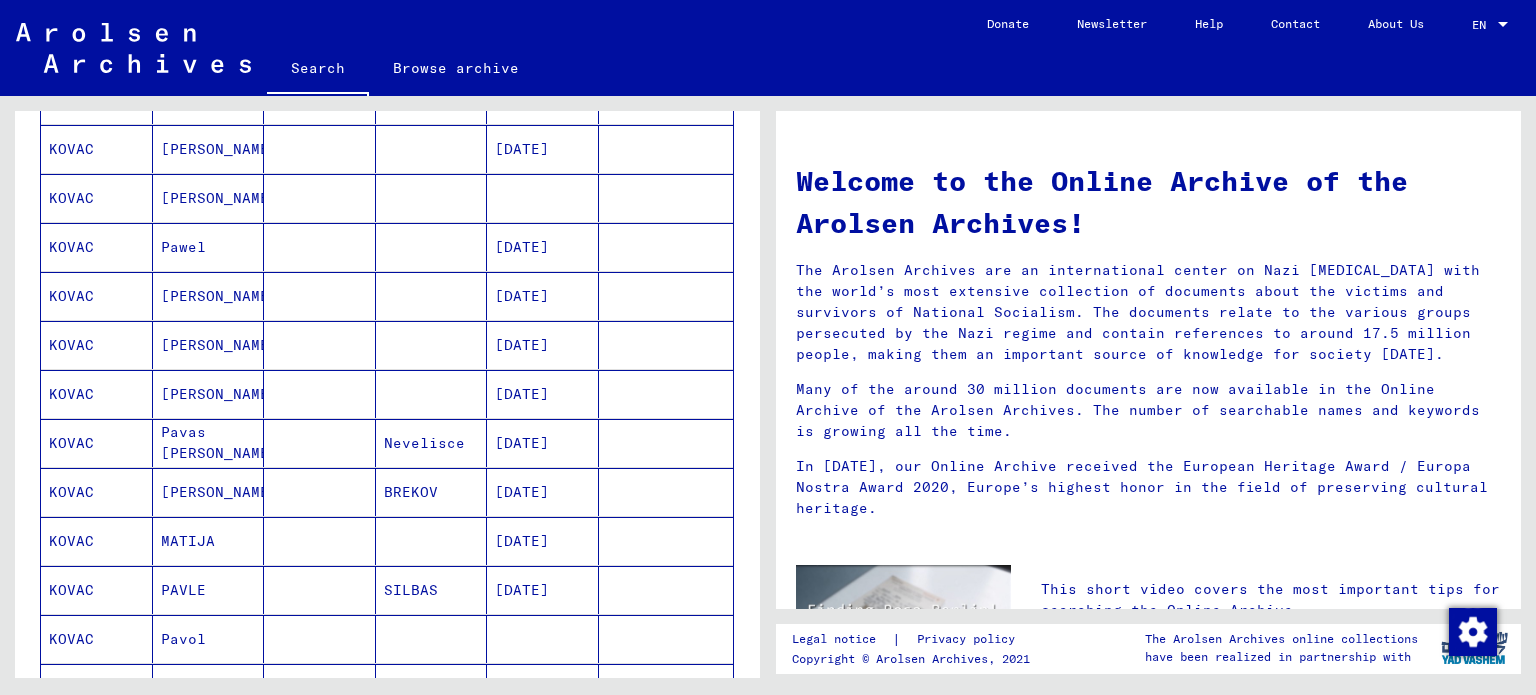 click on "[PERSON_NAME]" at bounding box center (209, 345) 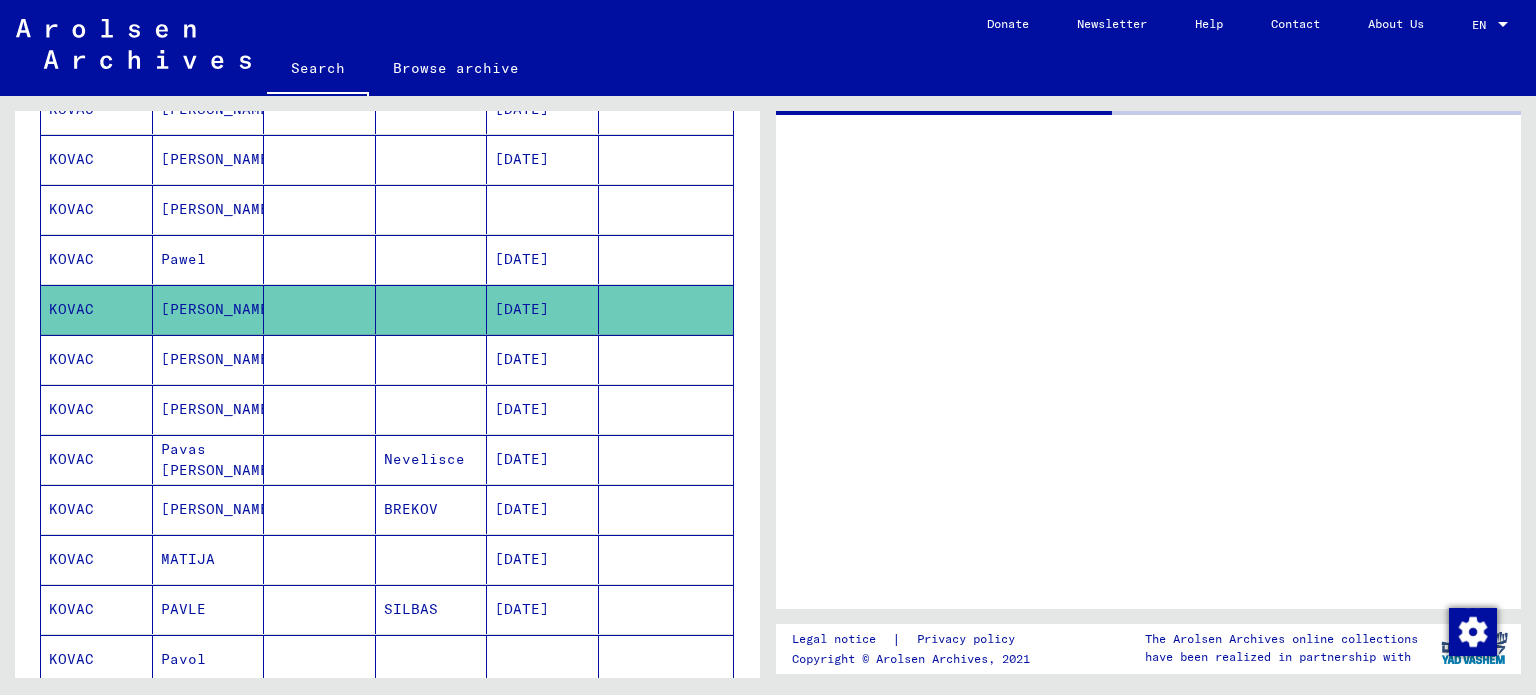 scroll, scrollTop: 870, scrollLeft: 0, axis: vertical 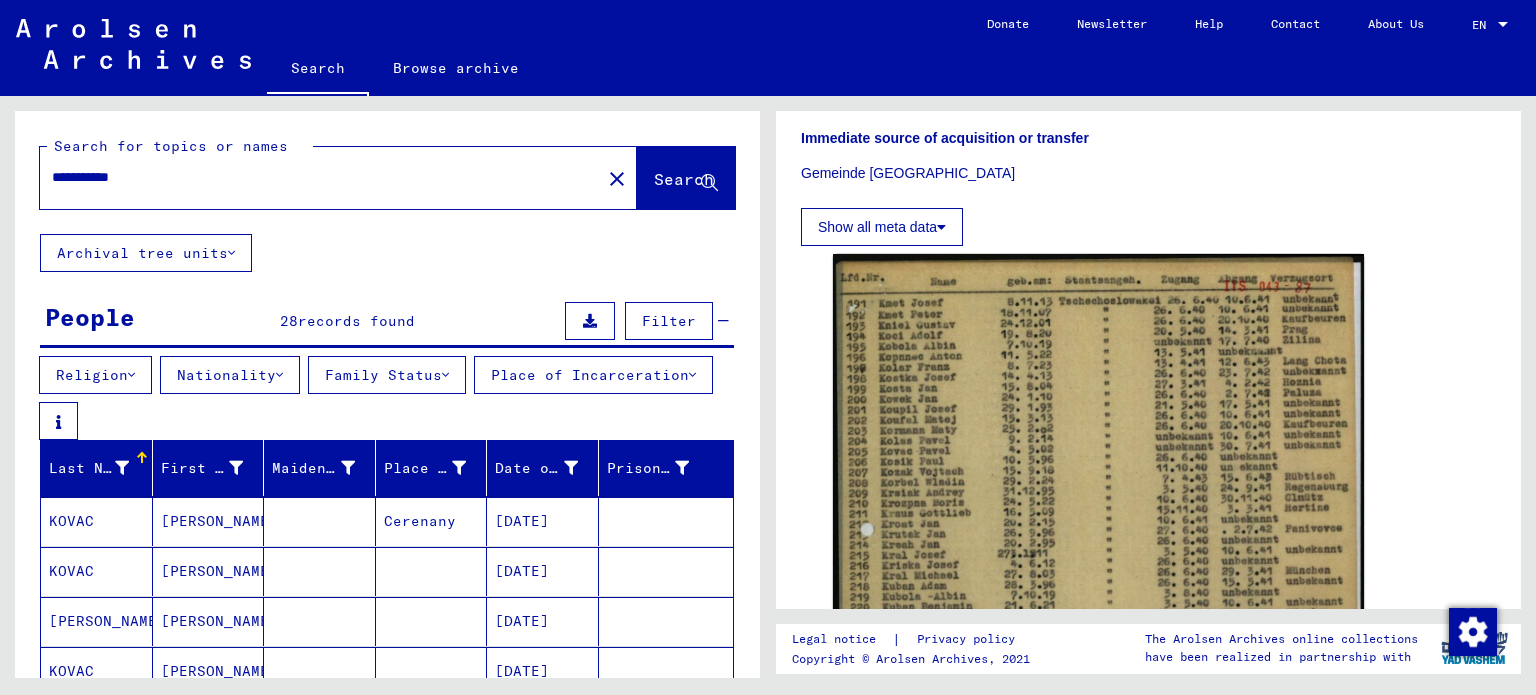 click on "**********" at bounding box center (320, 177) 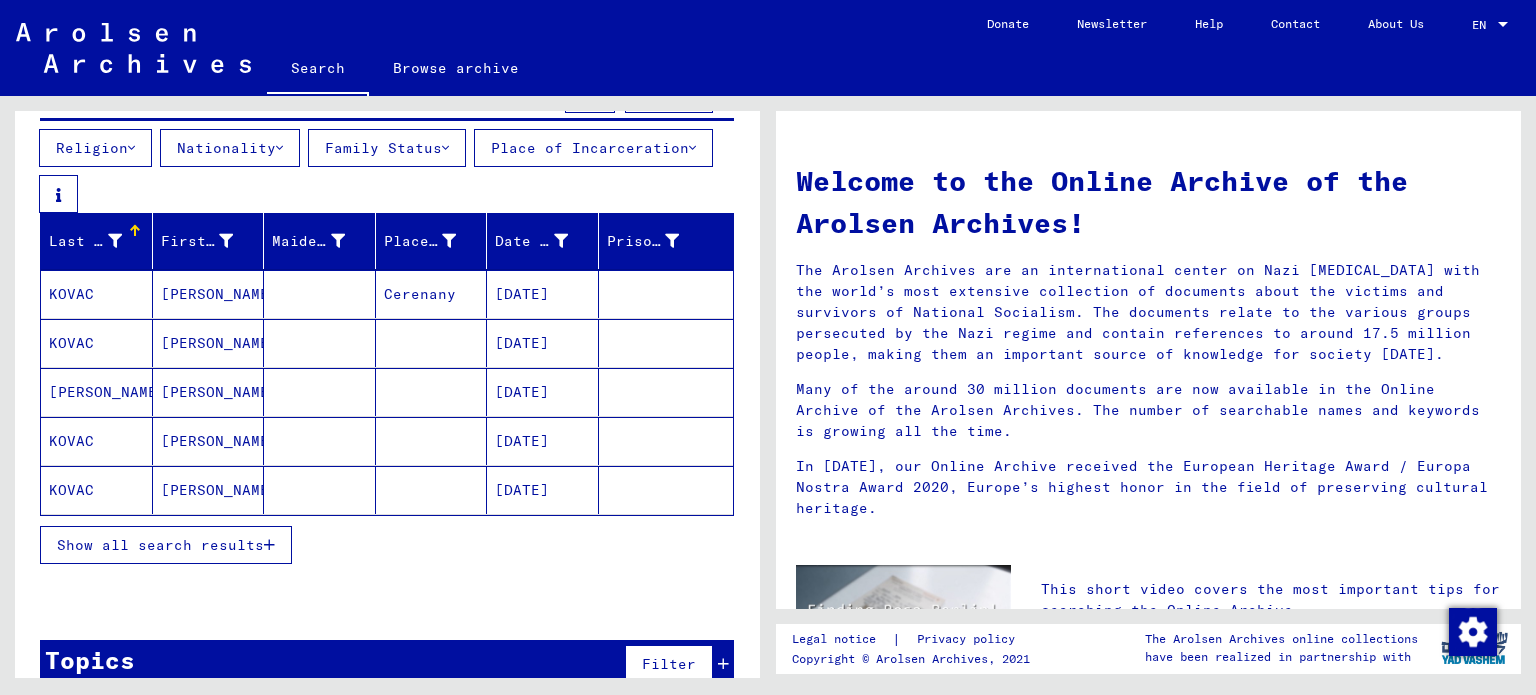 scroll, scrollTop: 228, scrollLeft: 0, axis: vertical 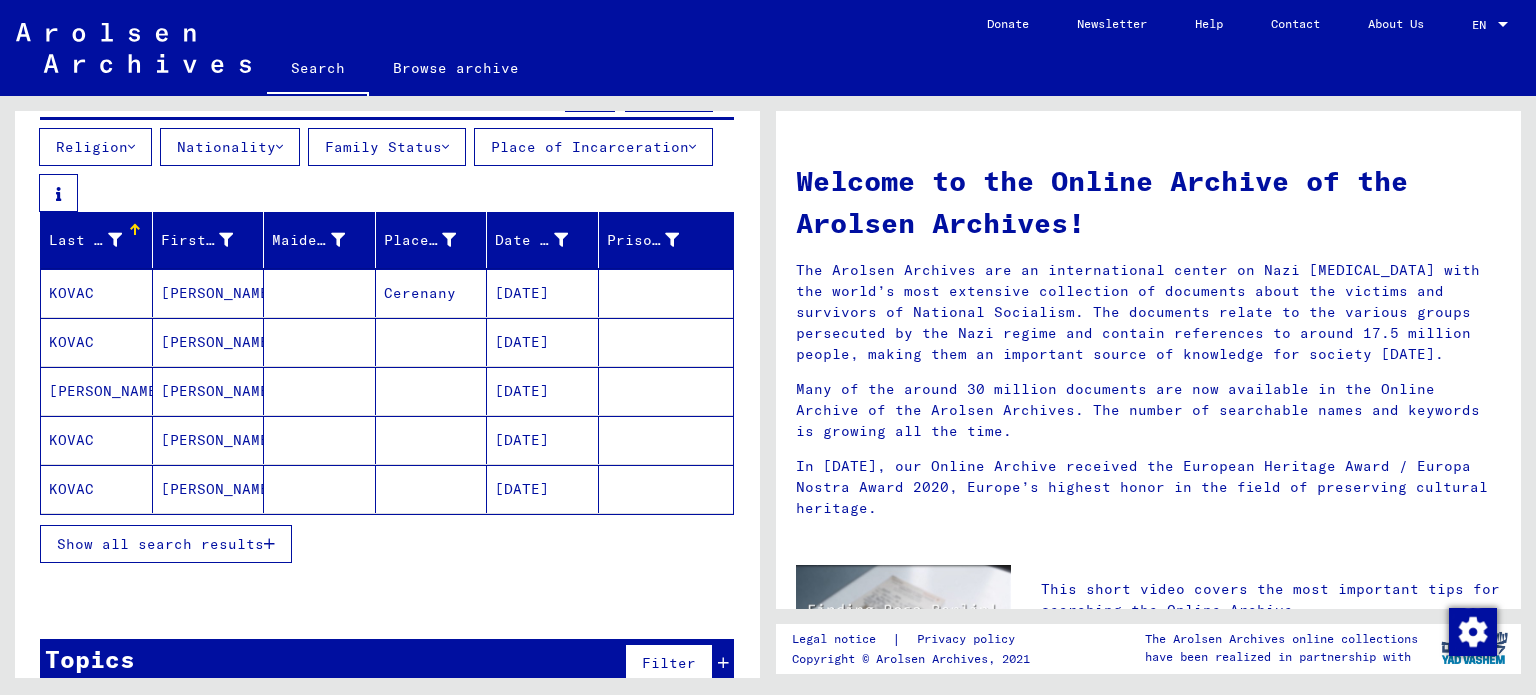 click on "Show all search results" at bounding box center [166, 544] 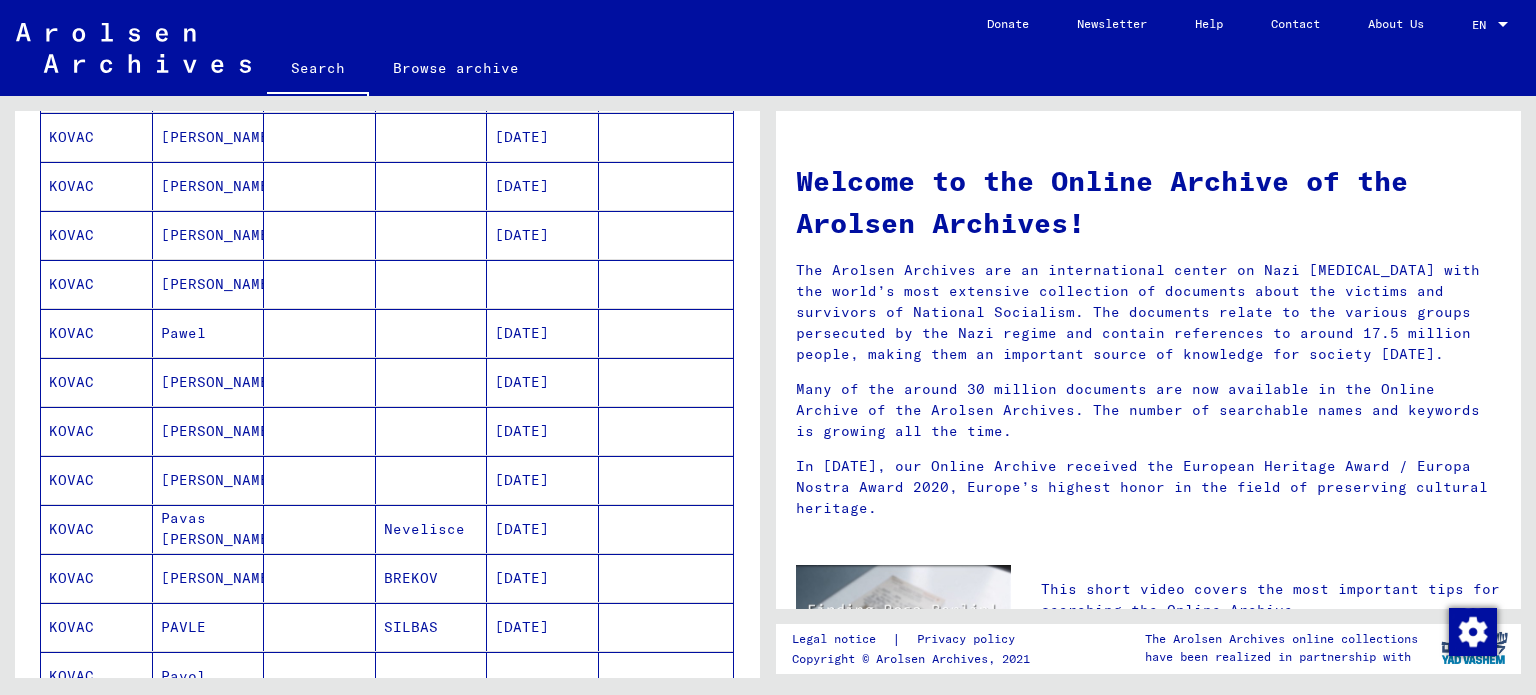 scroll, scrollTop: 778, scrollLeft: 0, axis: vertical 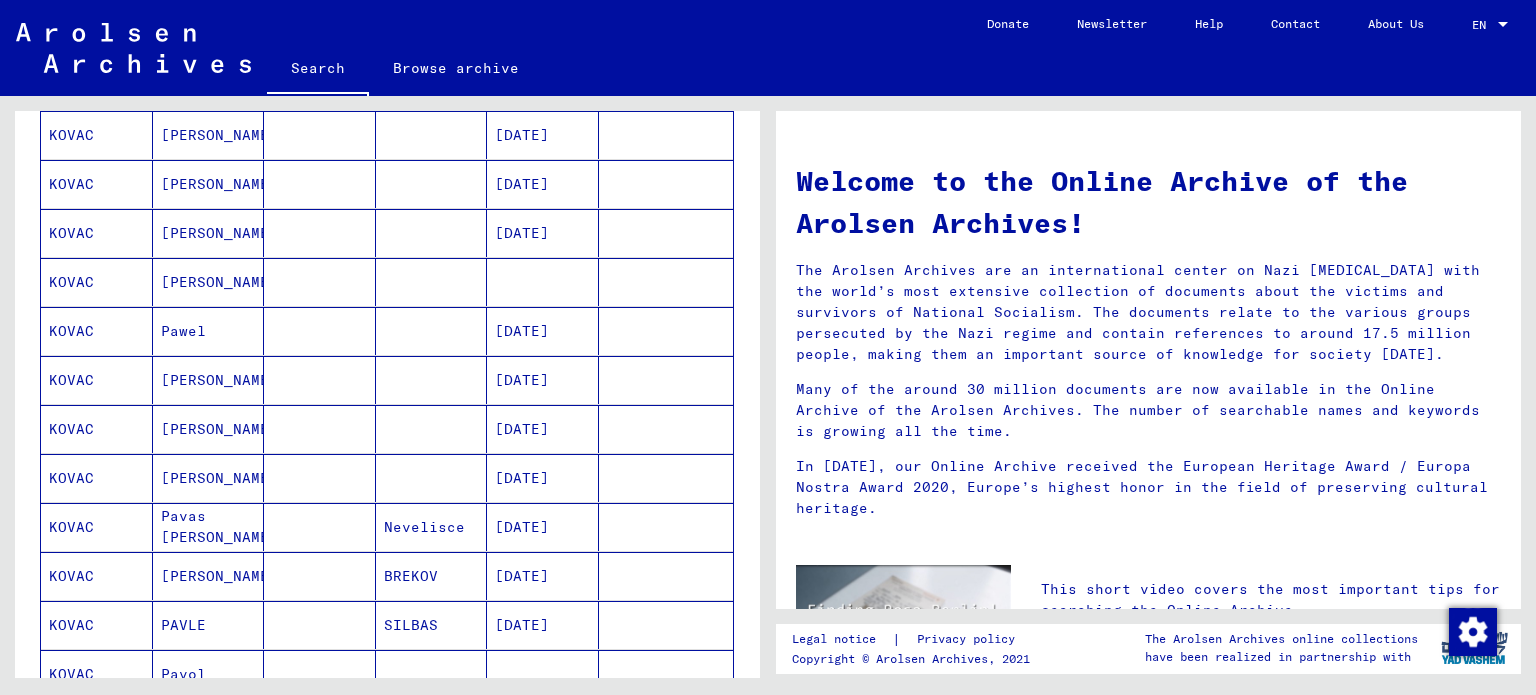 click at bounding box center [432, 429] 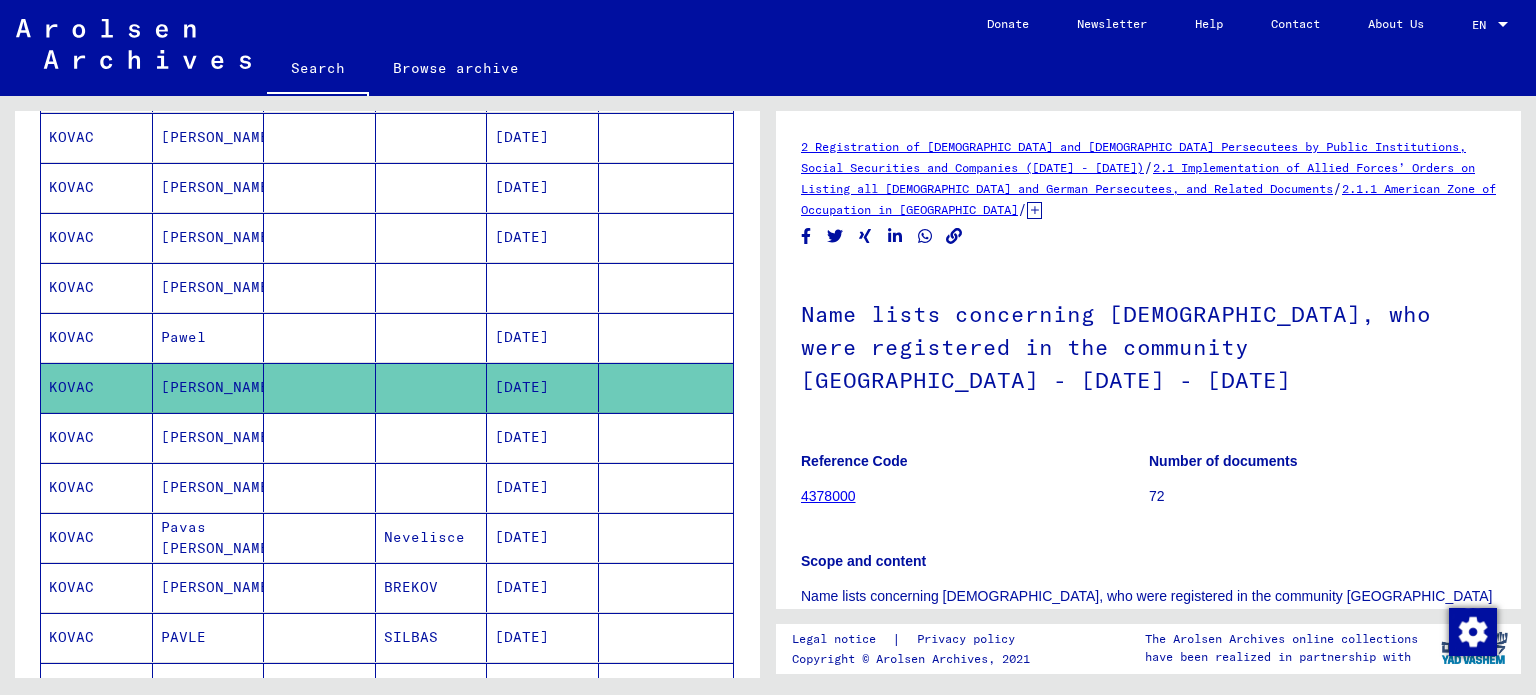 scroll, scrollTop: 0, scrollLeft: 0, axis: both 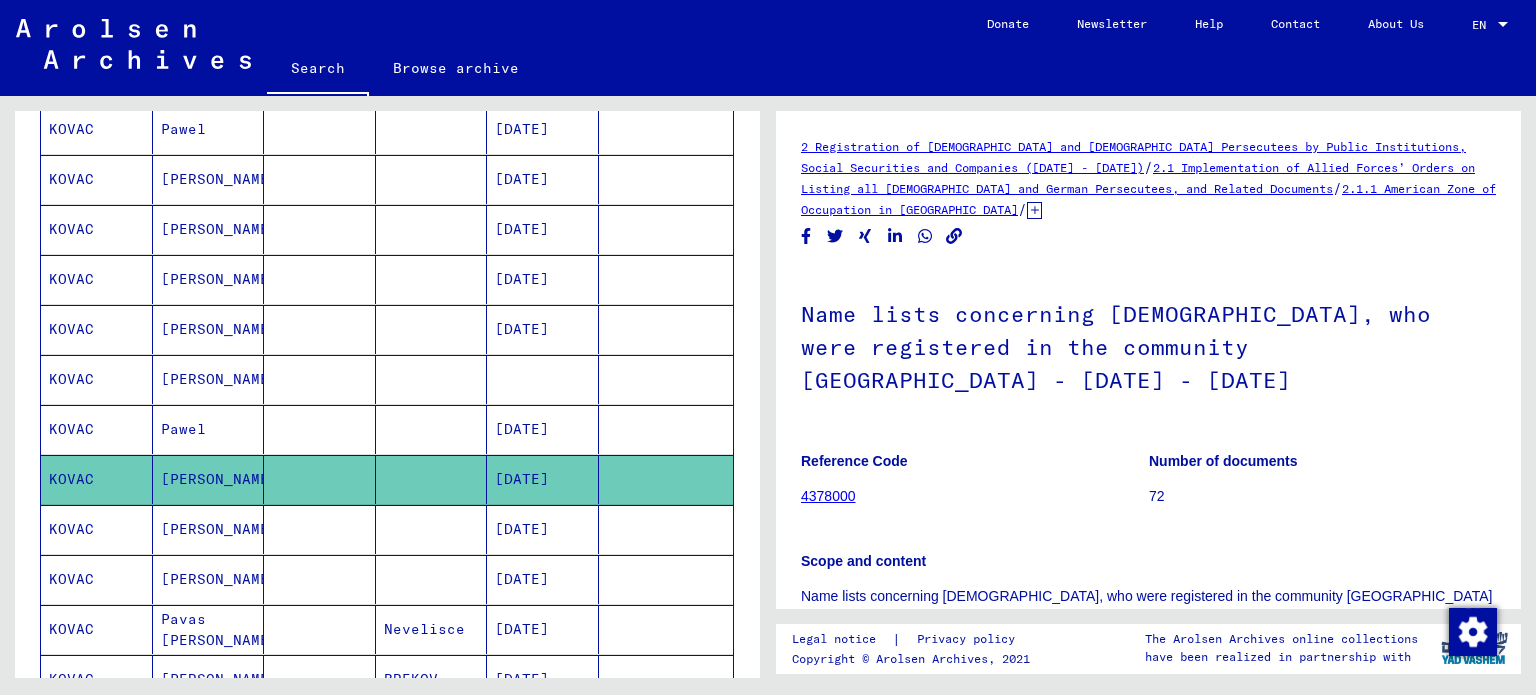 click on "[DATE]" at bounding box center (543, 379) 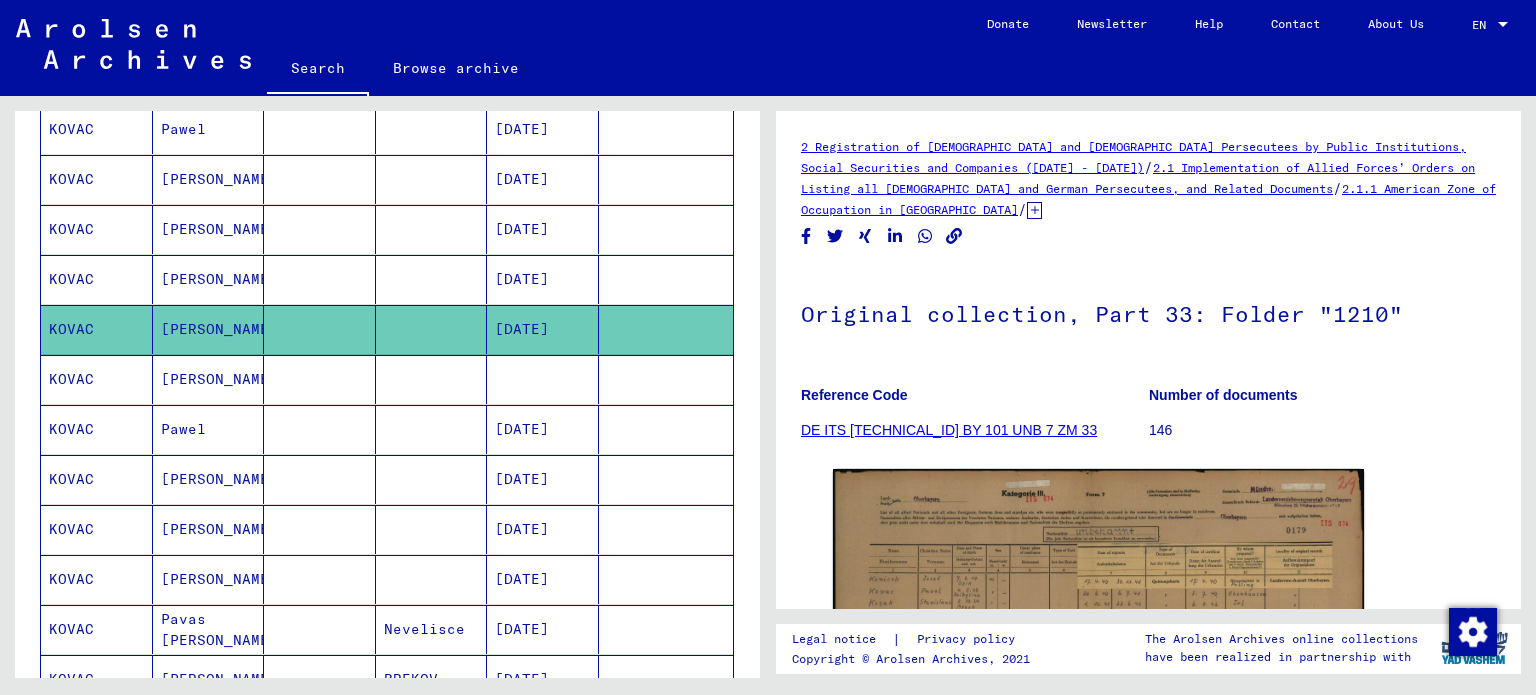 scroll, scrollTop: 0, scrollLeft: 0, axis: both 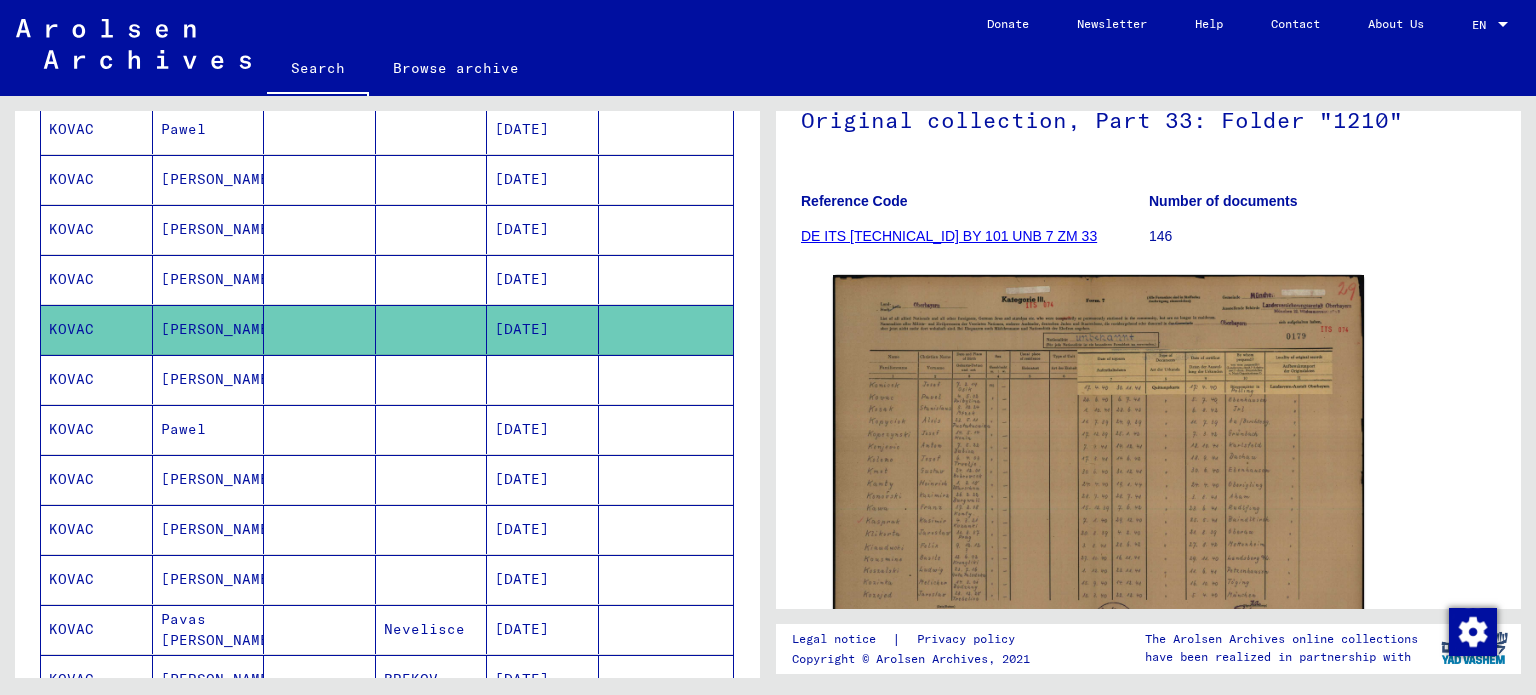 click on "DE ITS [TECHNICAL_ID] BY 101 UNB 7 ZM 33" 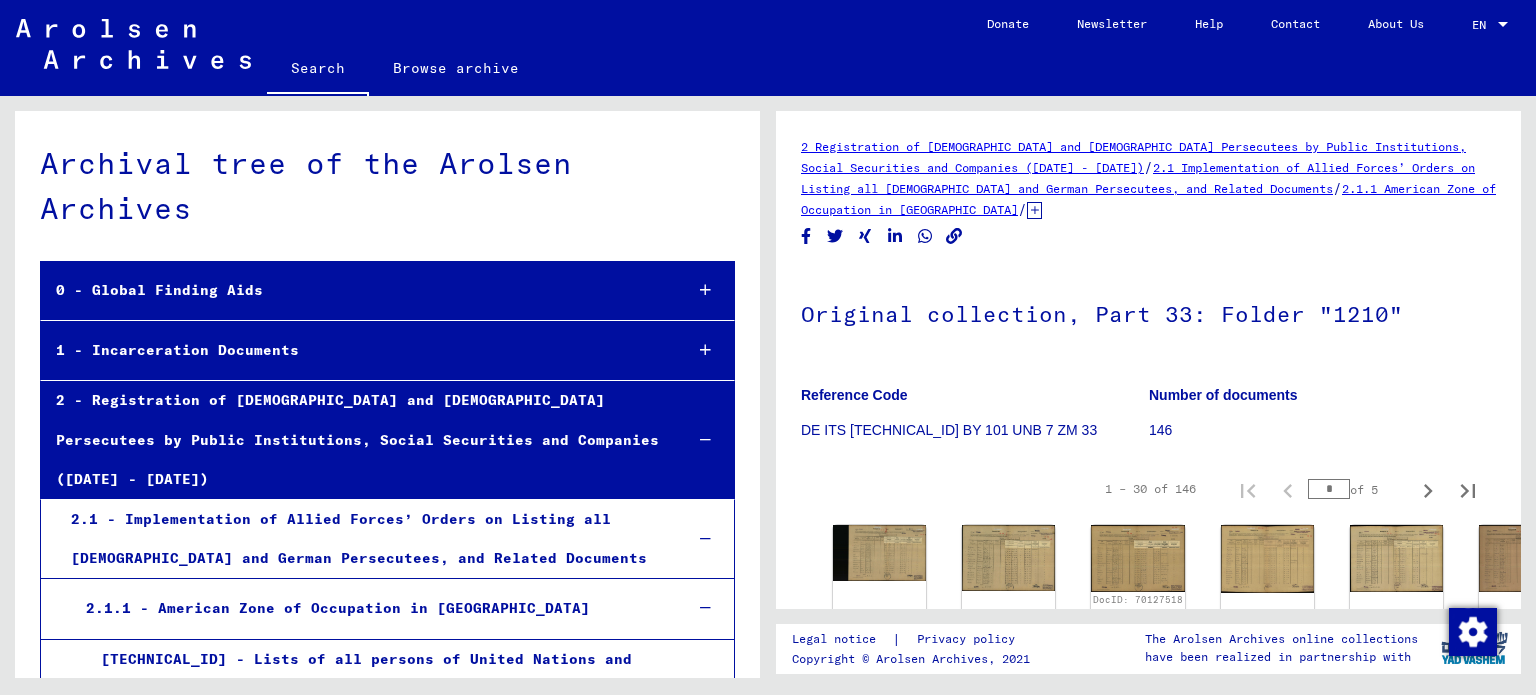 scroll, scrollTop: 17208, scrollLeft: 0, axis: vertical 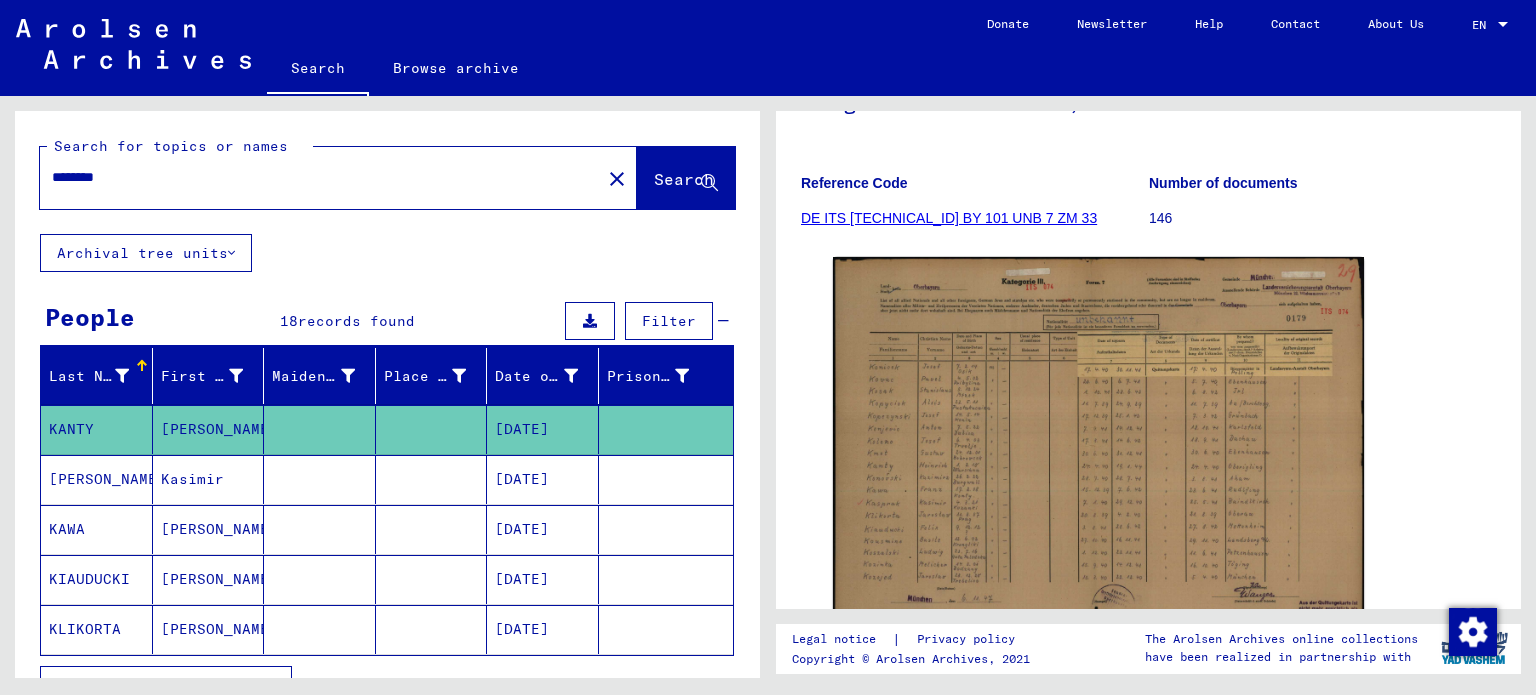 click on "Search for topics or names" 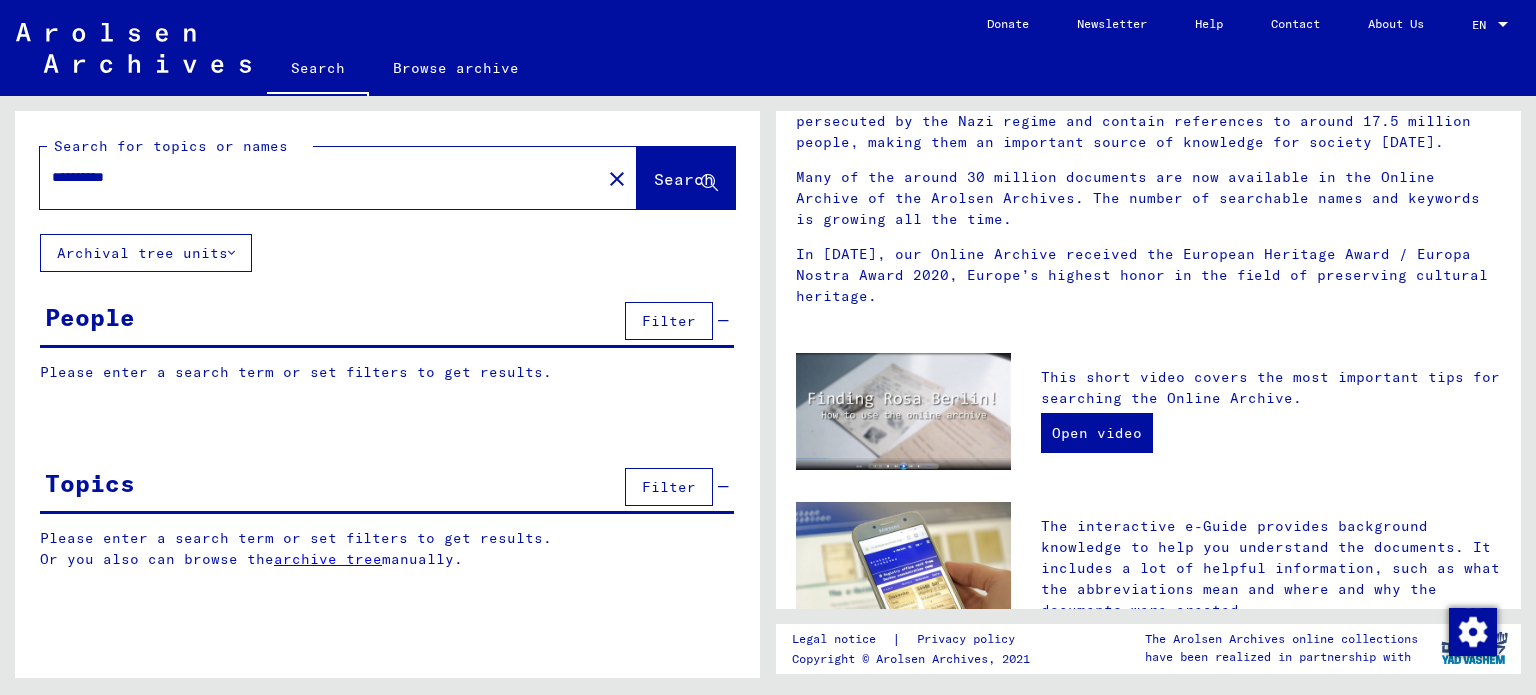 scroll, scrollTop: 0, scrollLeft: 0, axis: both 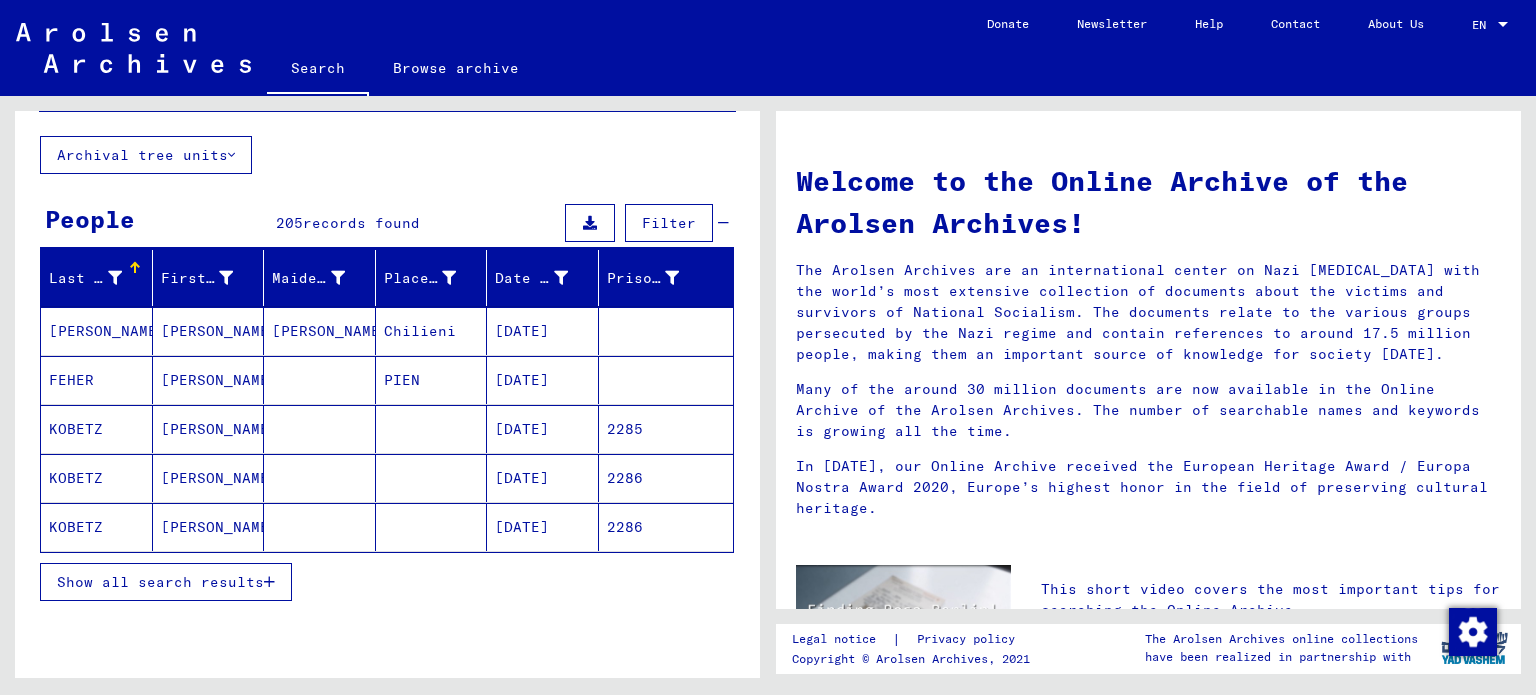 click on "Show all search results" at bounding box center (160, 582) 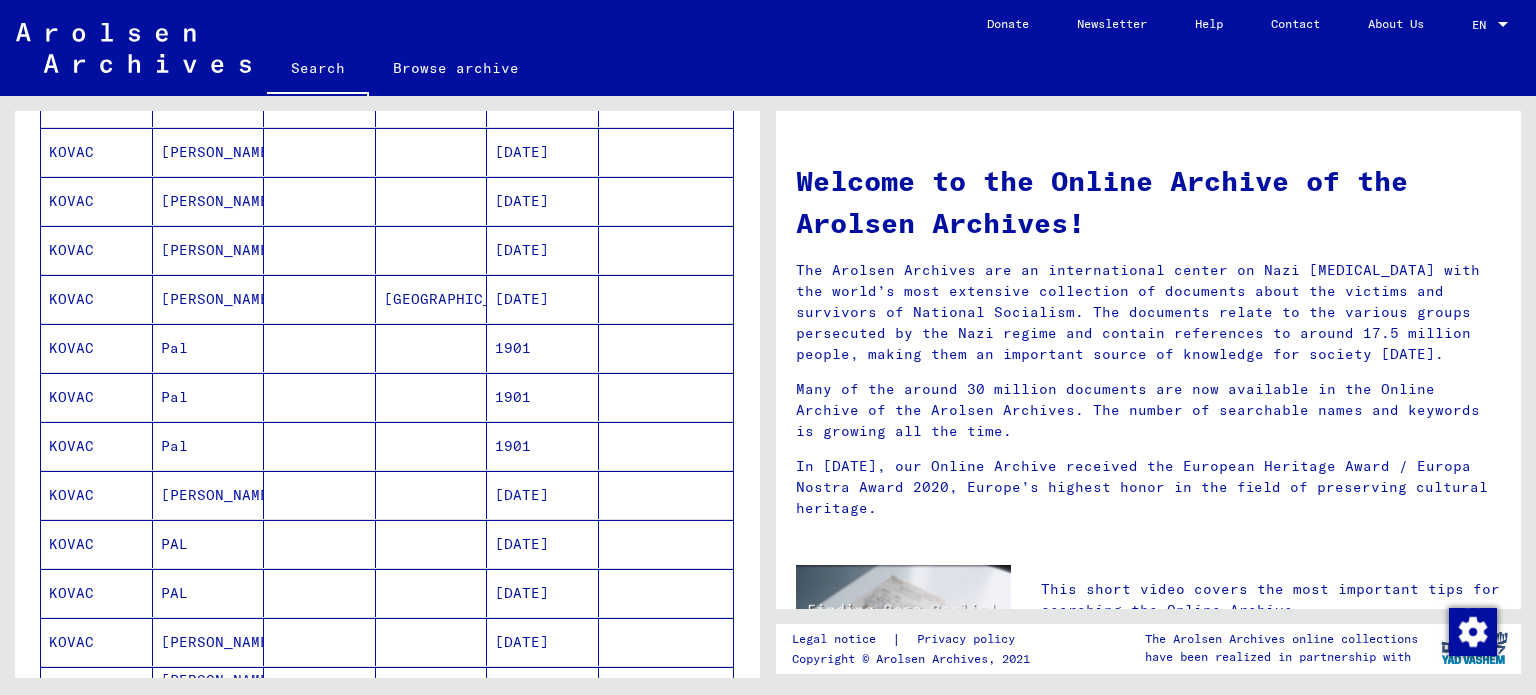 scroll, scrollTop: 832, scrollLeft: 0, axis: vertical 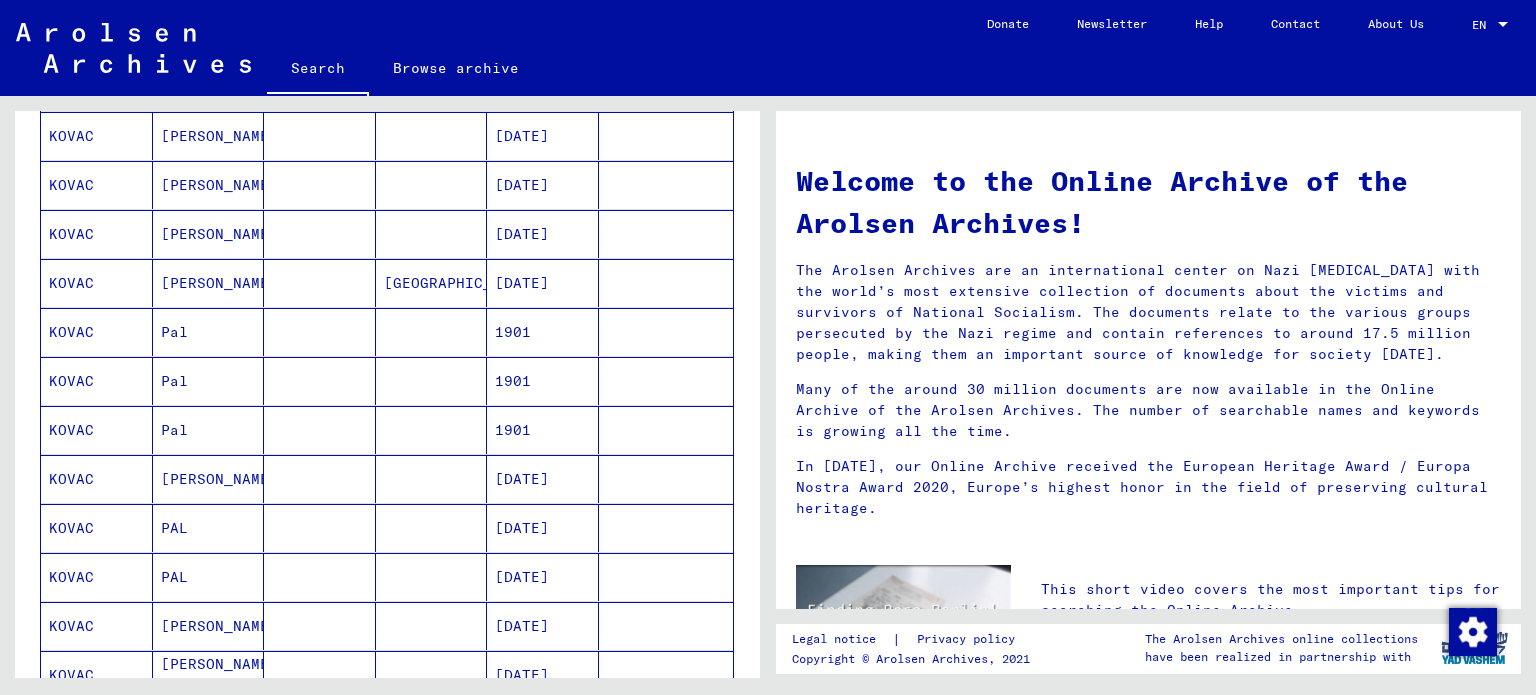 click at bounding box center (432, 381) 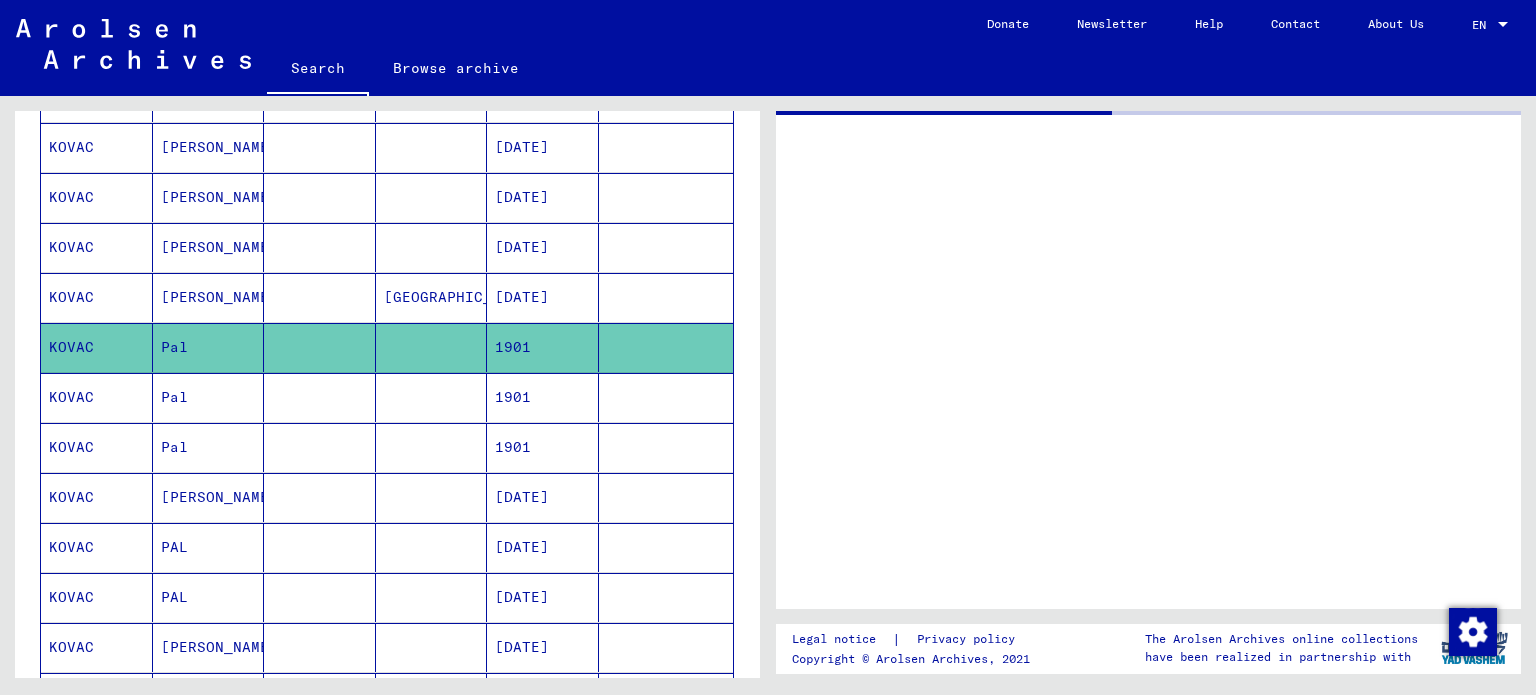 scroll, scrollTop: 842, scrollLeft: 0, axis: vertical 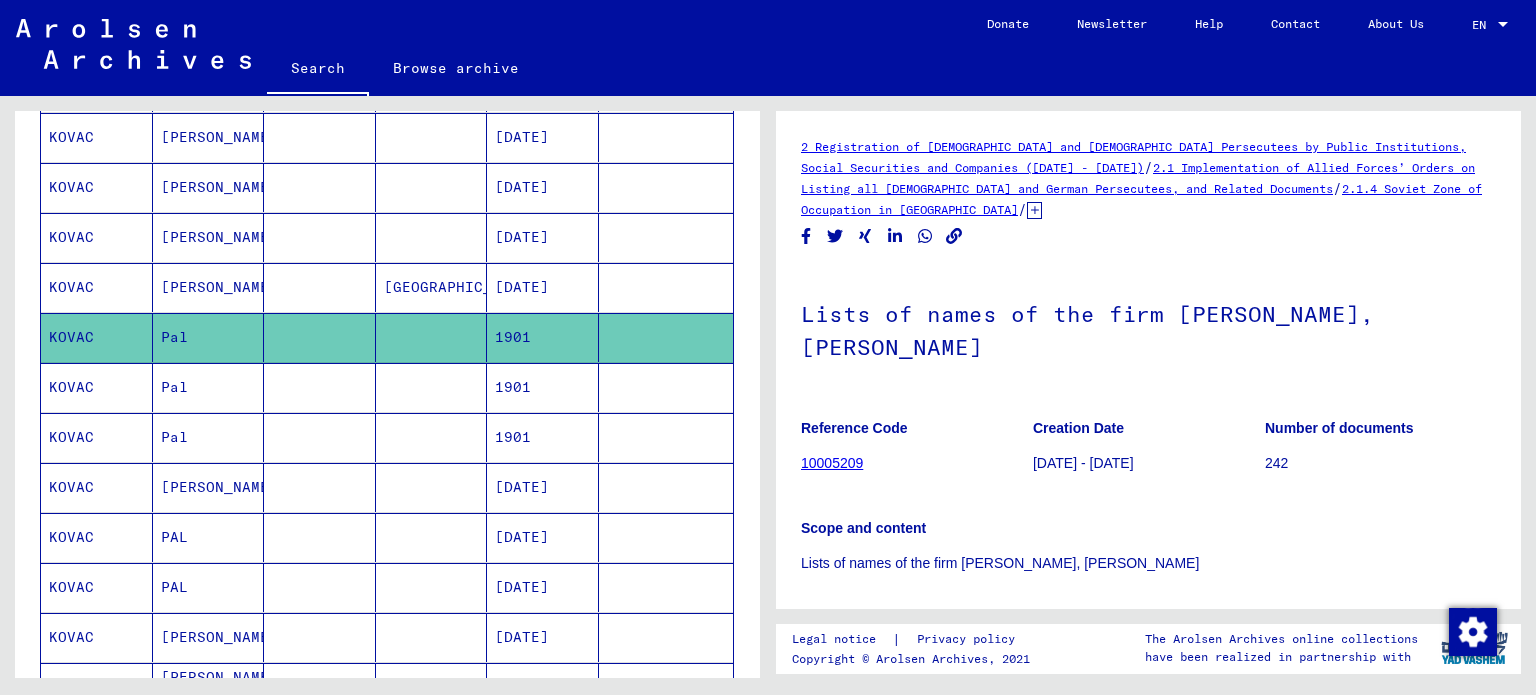 click on "1901" at bounding box center [543, 437] 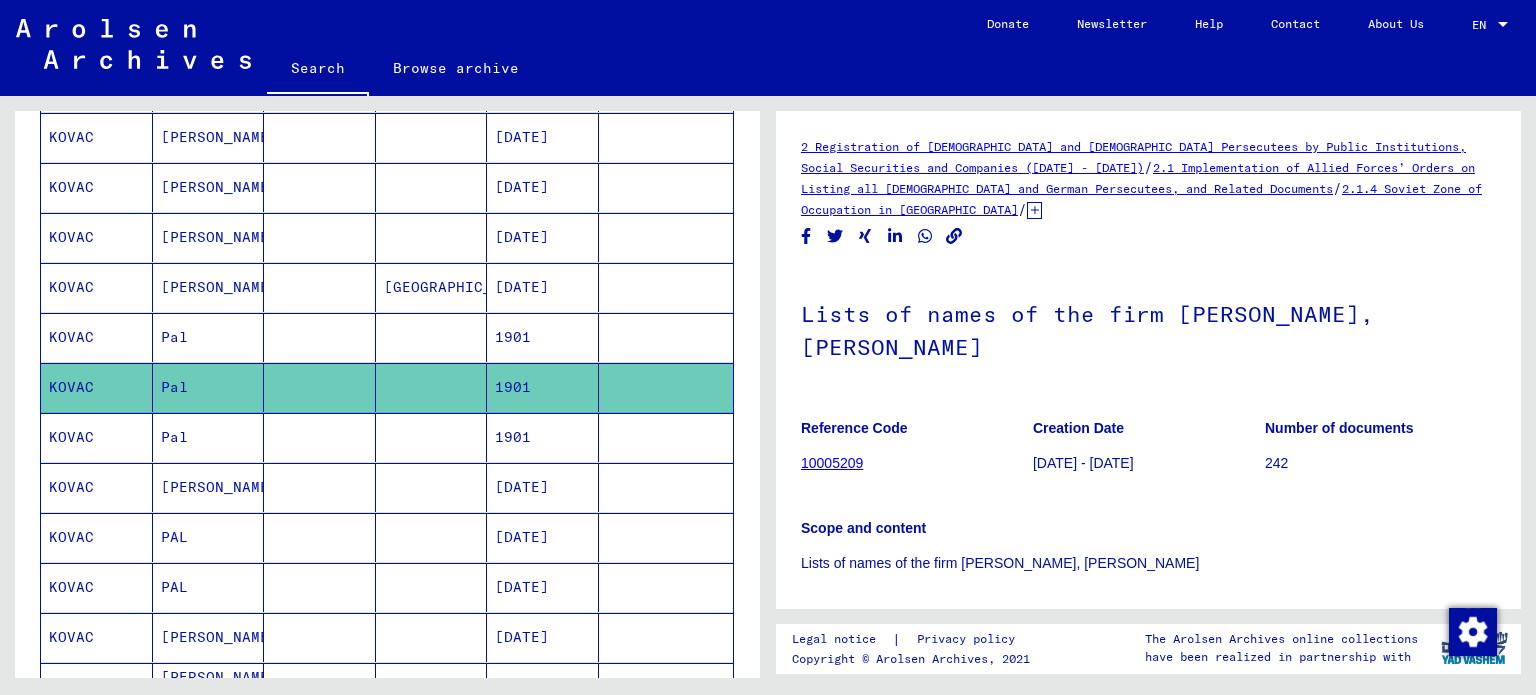 click on "1901" at bounding box center (543, 487) 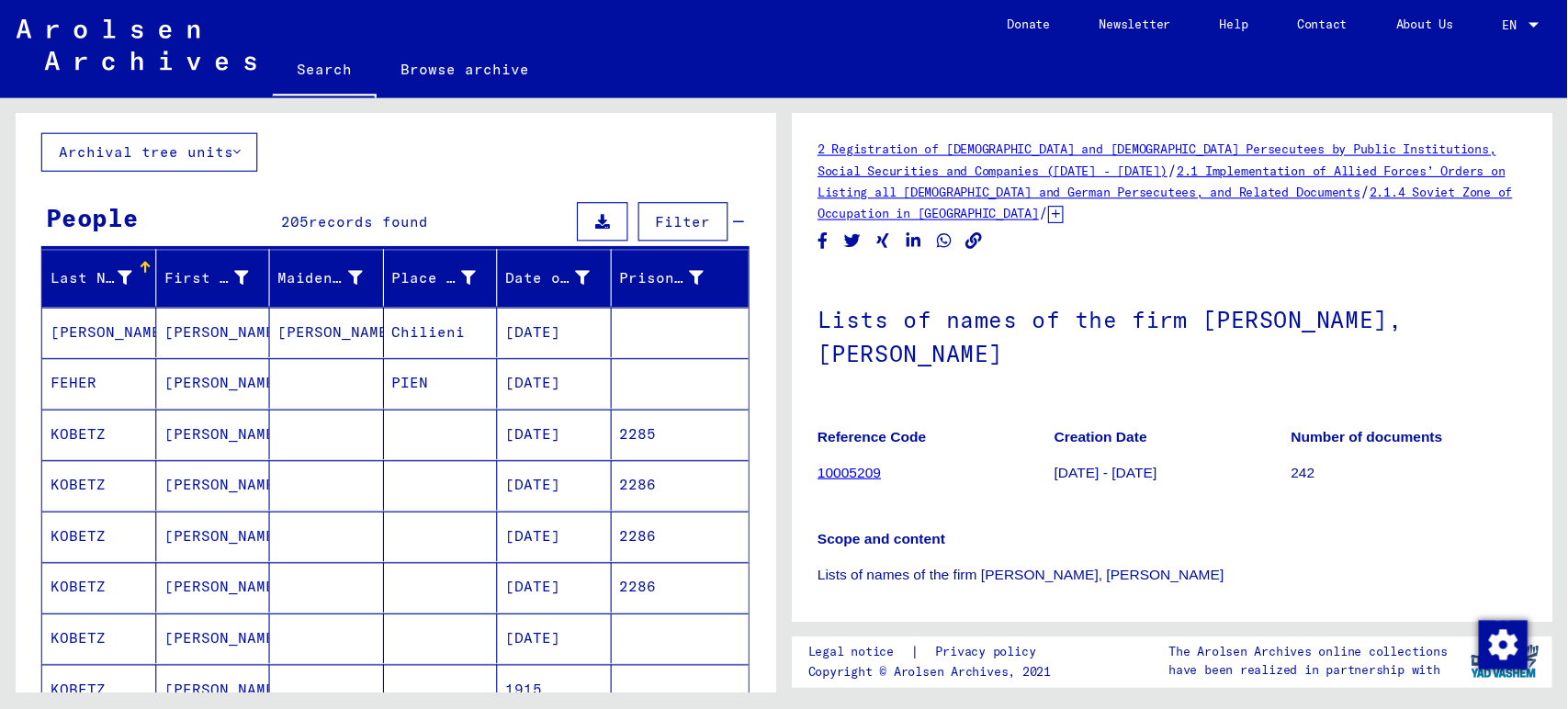 scroll, scrollTop: 96, scrollLeft: 0, axis: vertical 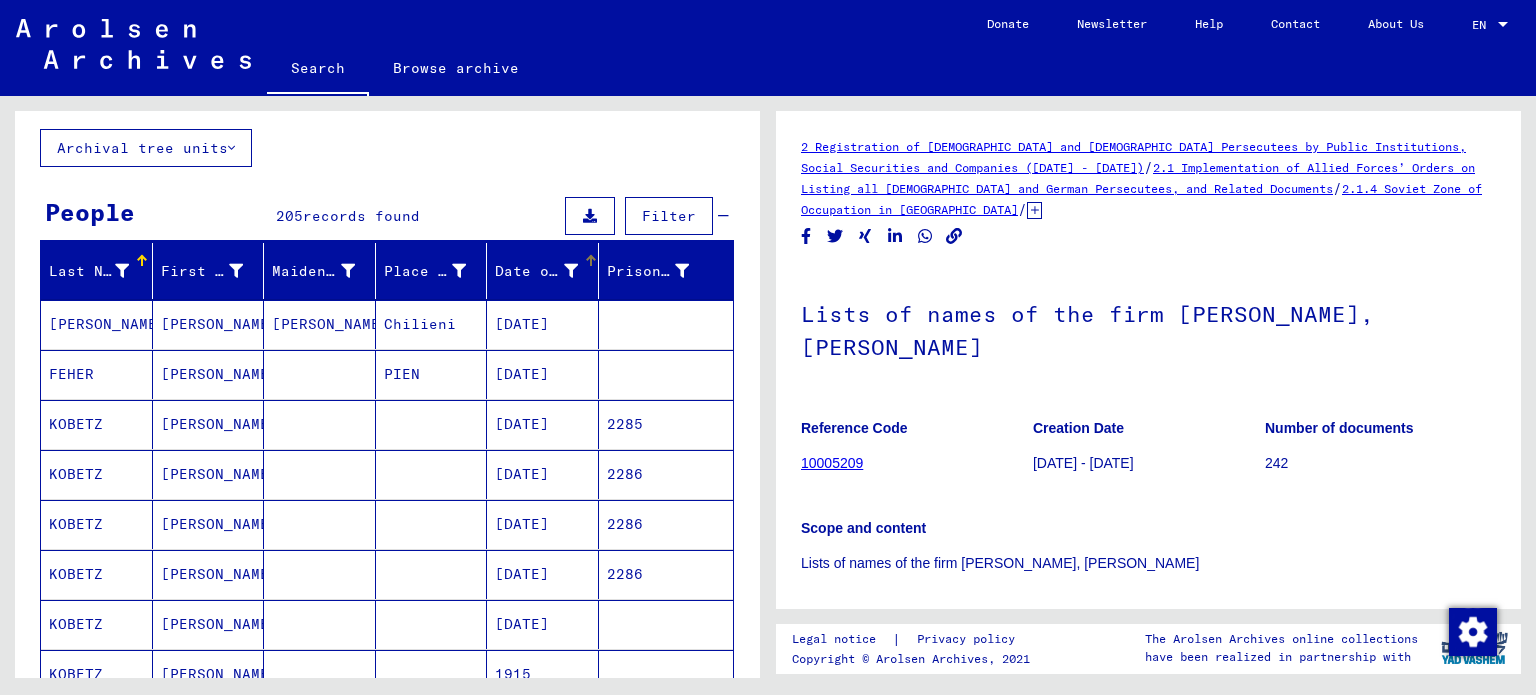 click on "Date of Birth" at bounding box center [536, 271] 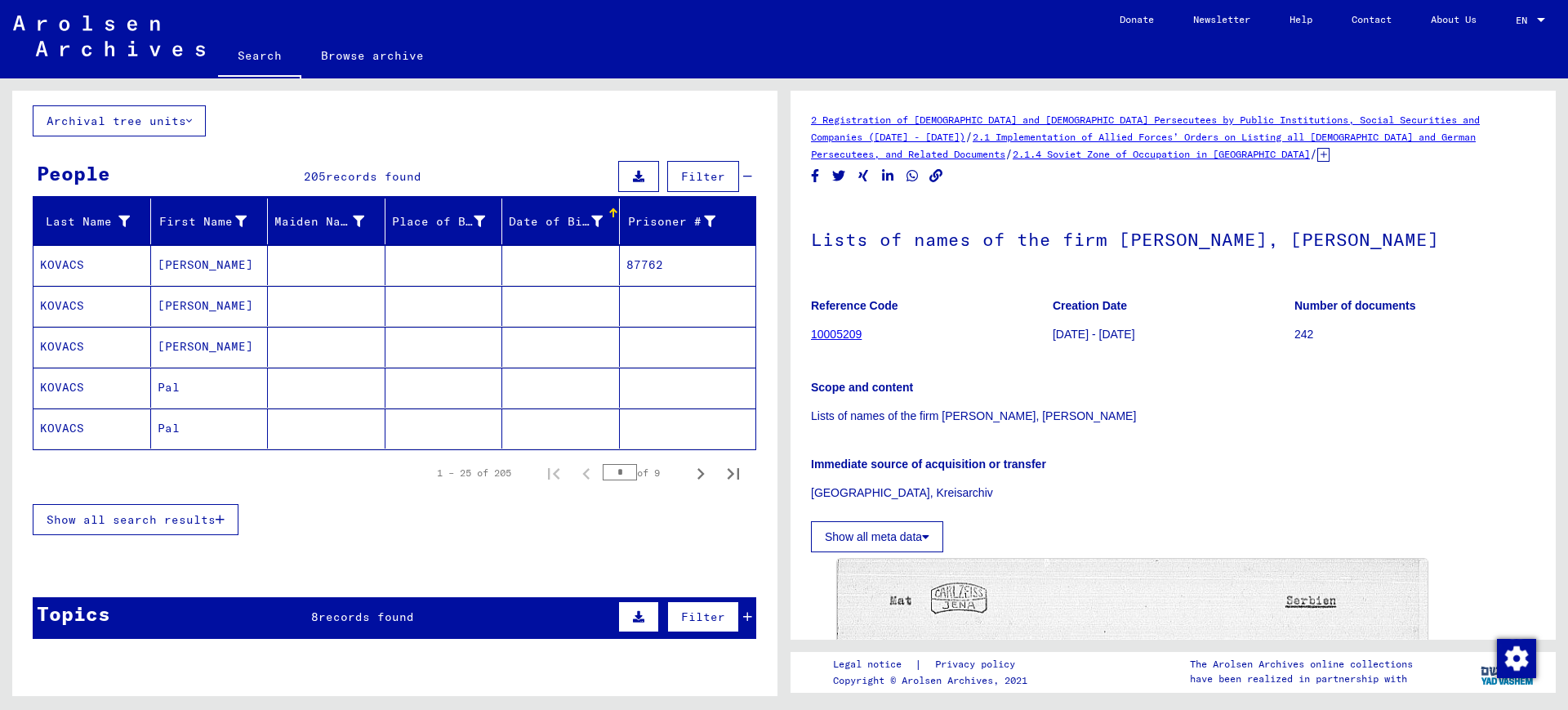 scroll, scrollTop: 87, scrollLeft: 0, axis: vertical 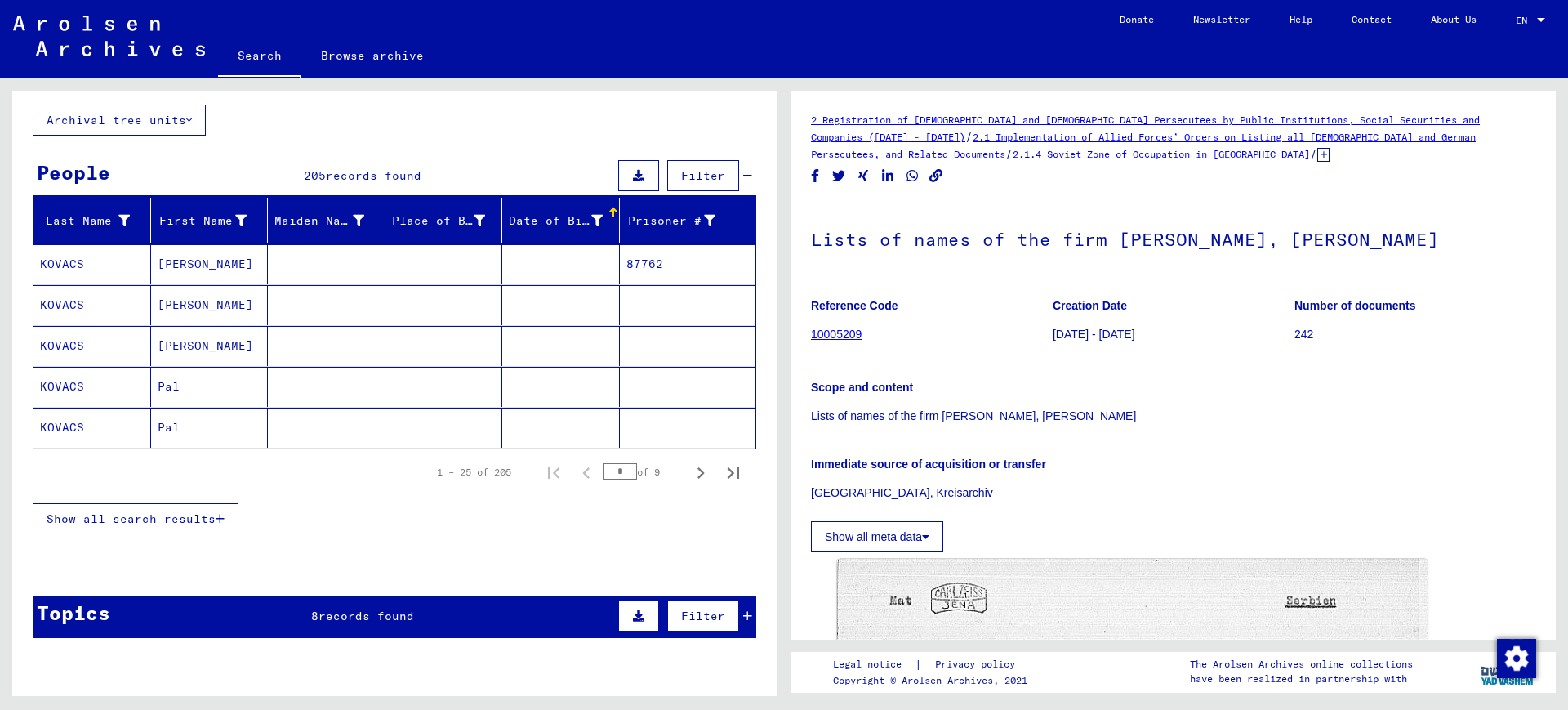 click at bounding box center [561, 305] 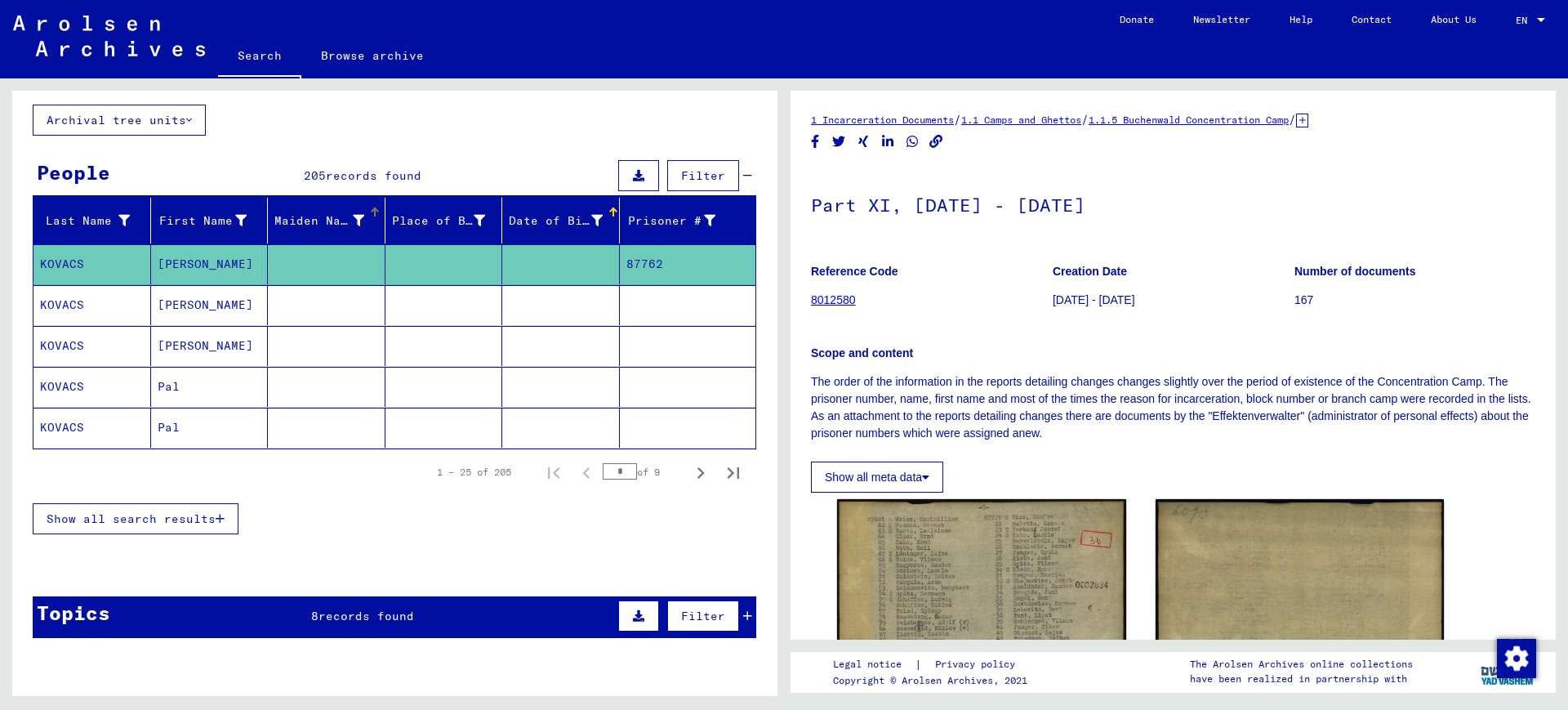 scroll, scrollTop: 1, scrollLeft: 0, axis: vertical 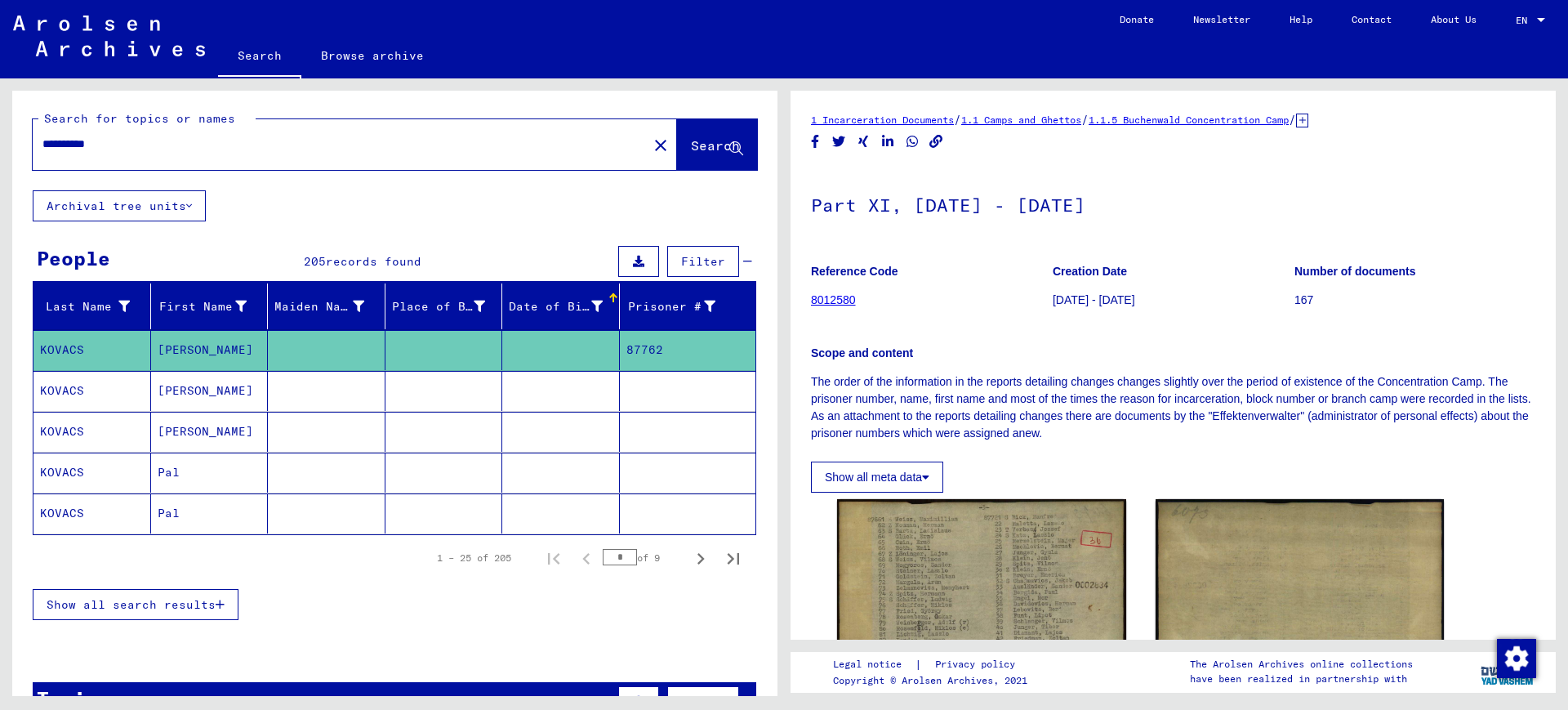 click at bounding box center (597, 306) 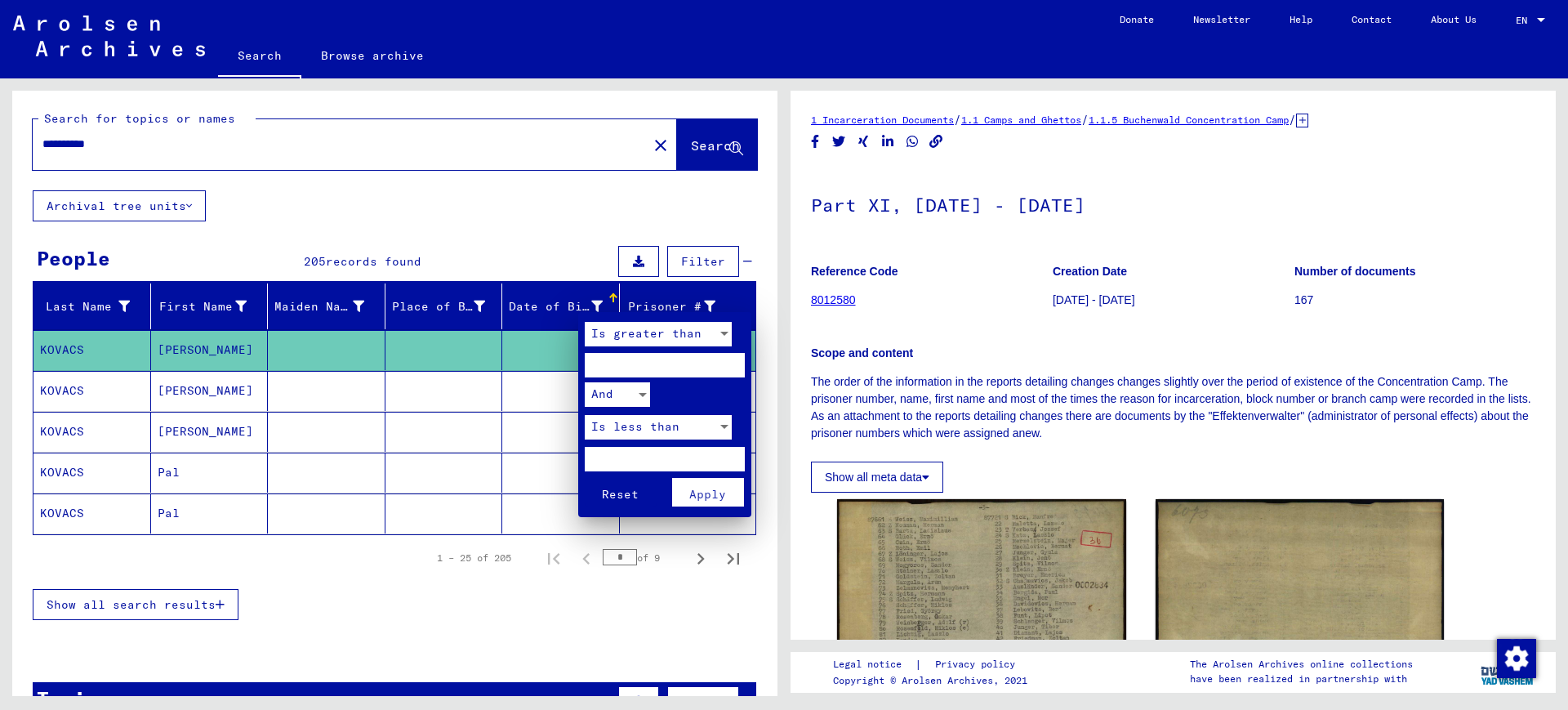 click at bounding box center (784, 355) 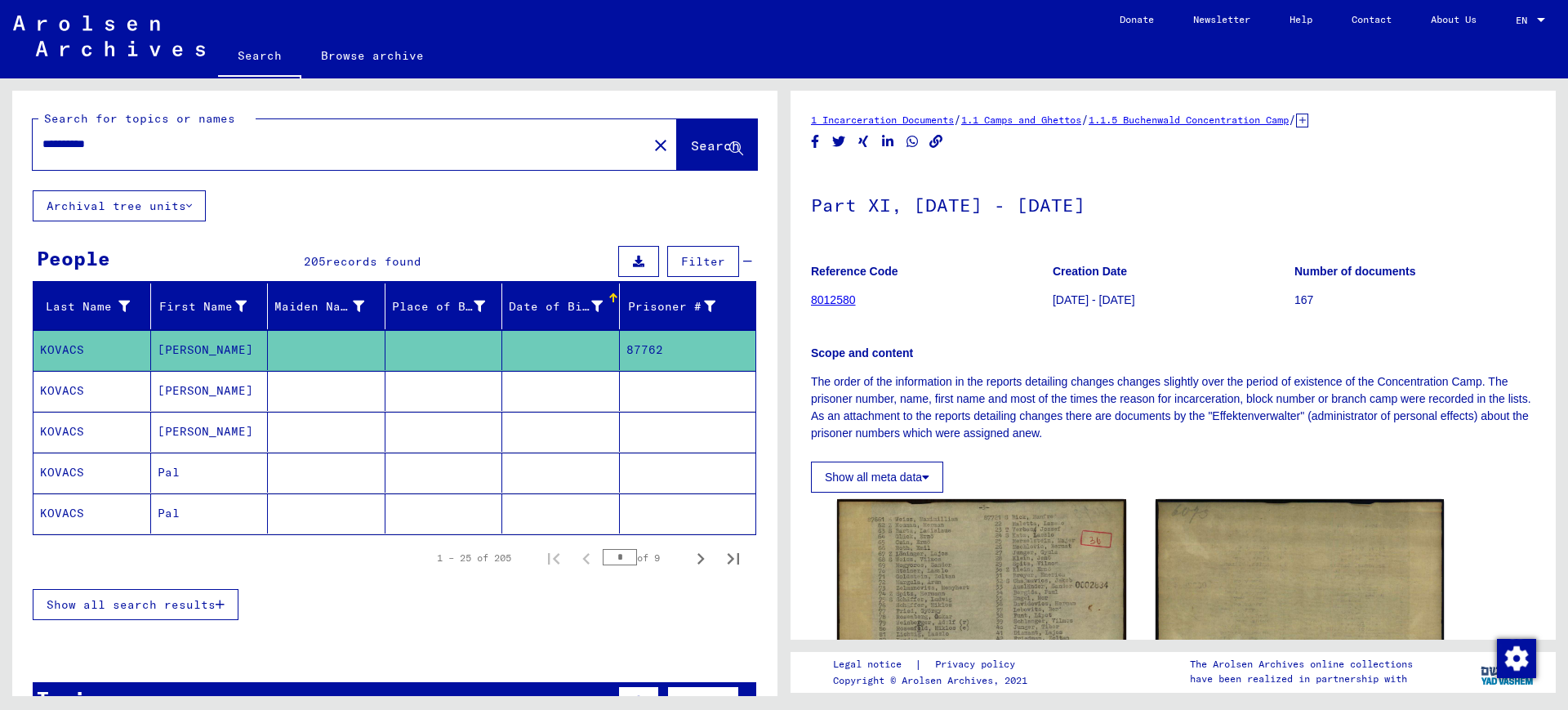 click on "Date of Birth" at bounding box center (566, 306) 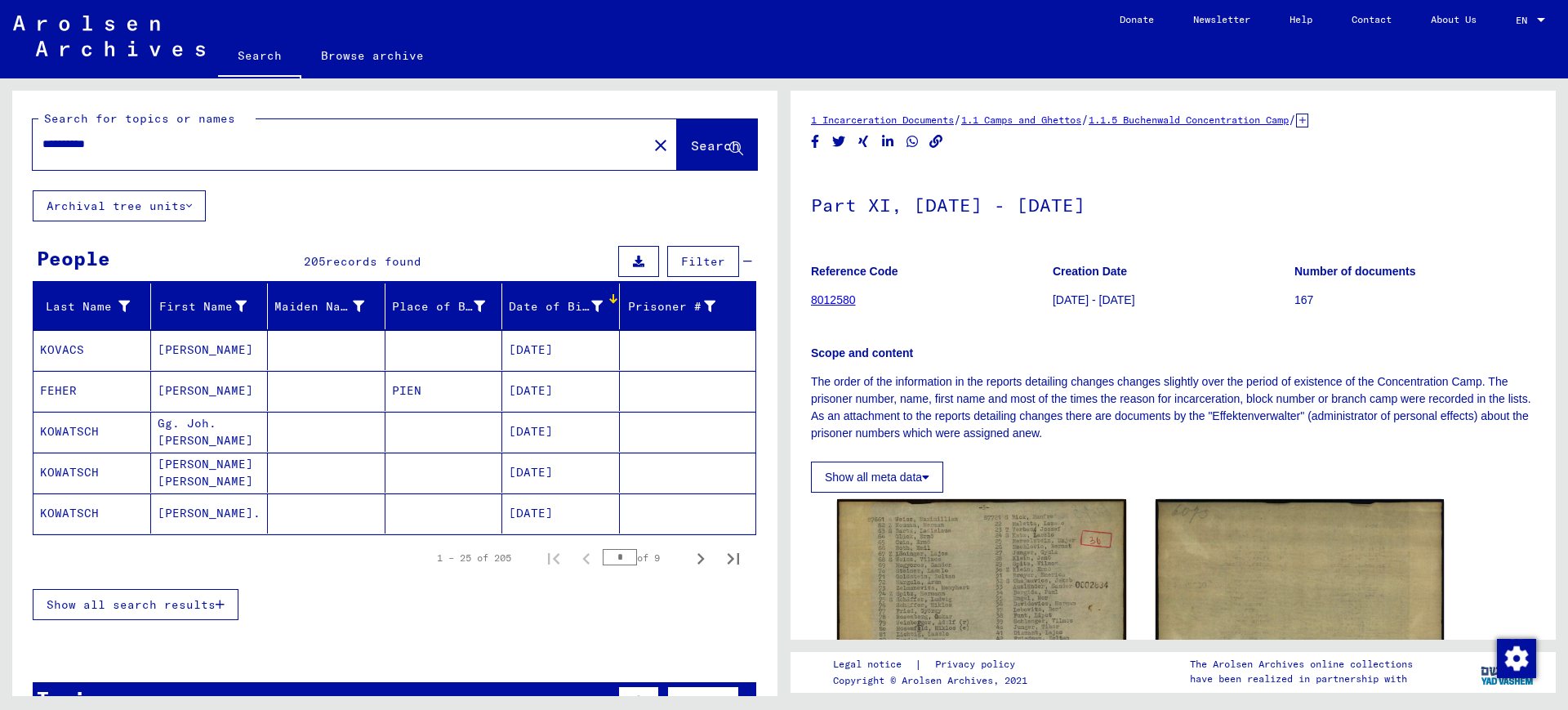 click on "Date of Birth" at bounding box center (561, 306) 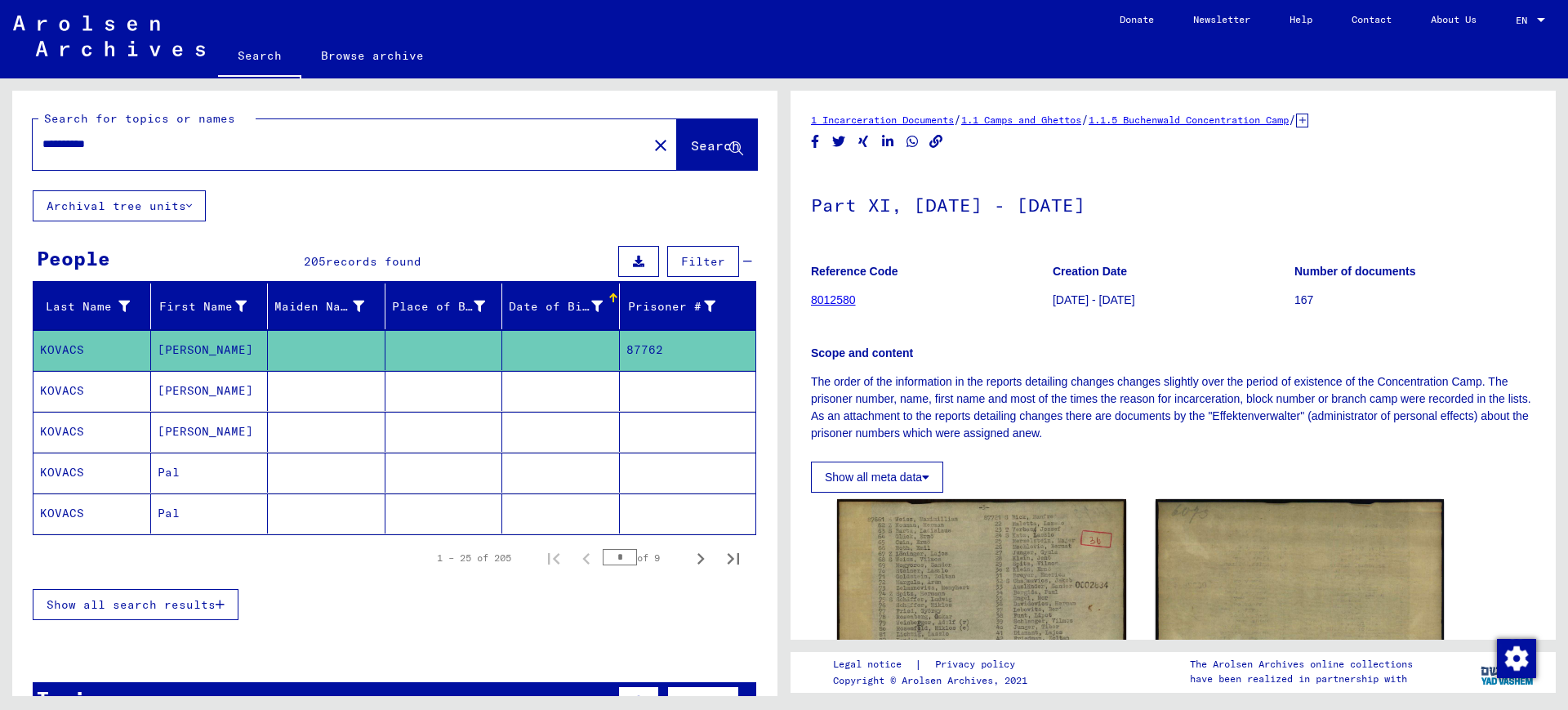 scroll, scrollTop: 0, scrollLeft: 0, axis: both 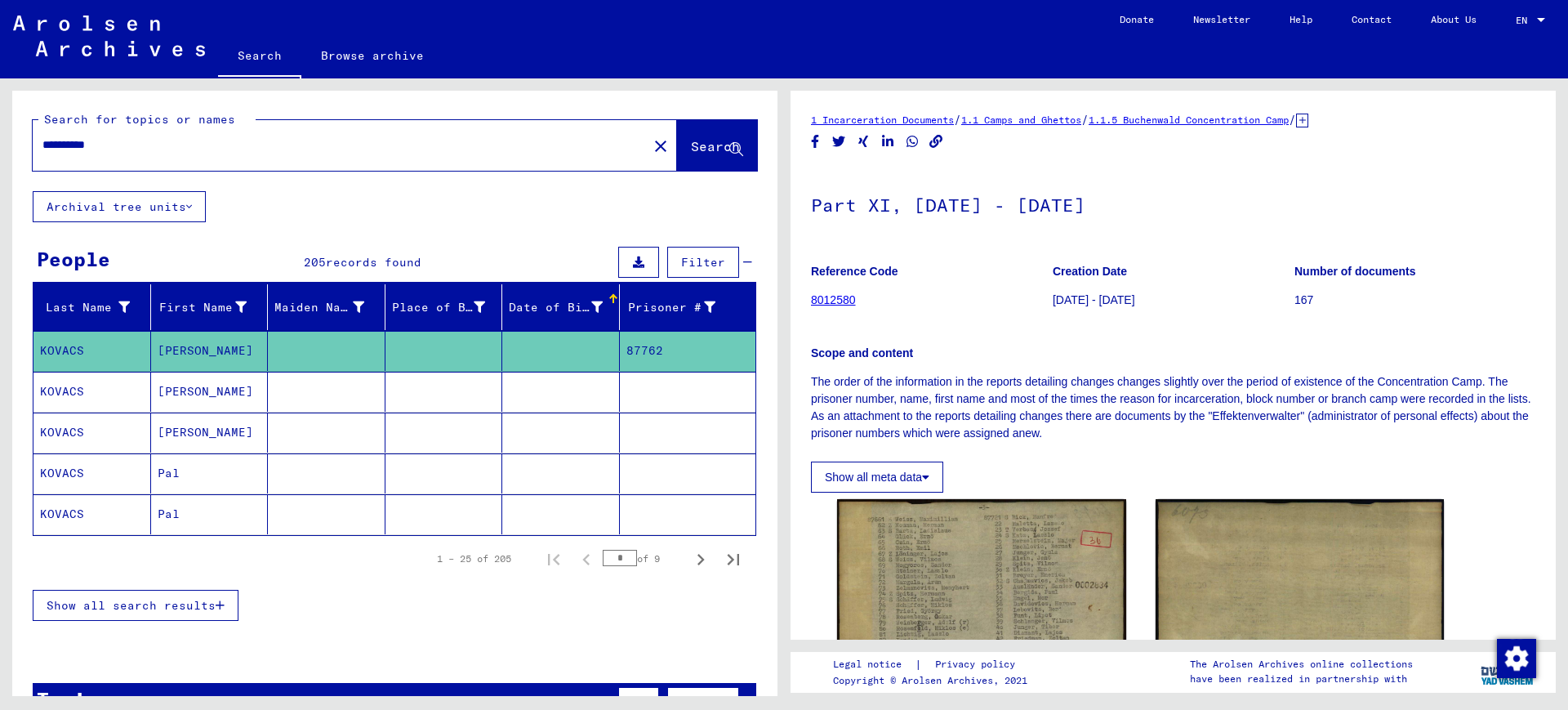click on "**********" at bounding box center [340, 145] 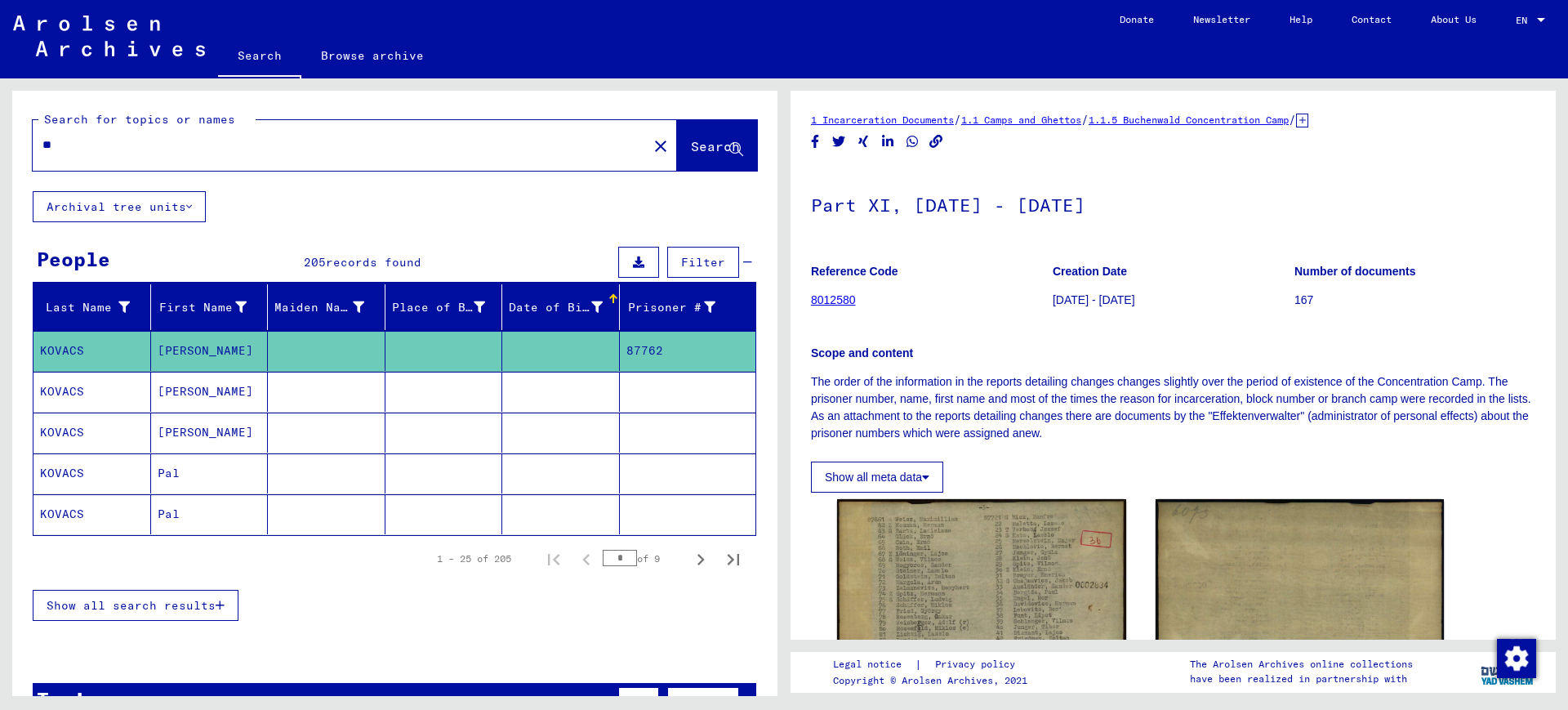 type on "*" 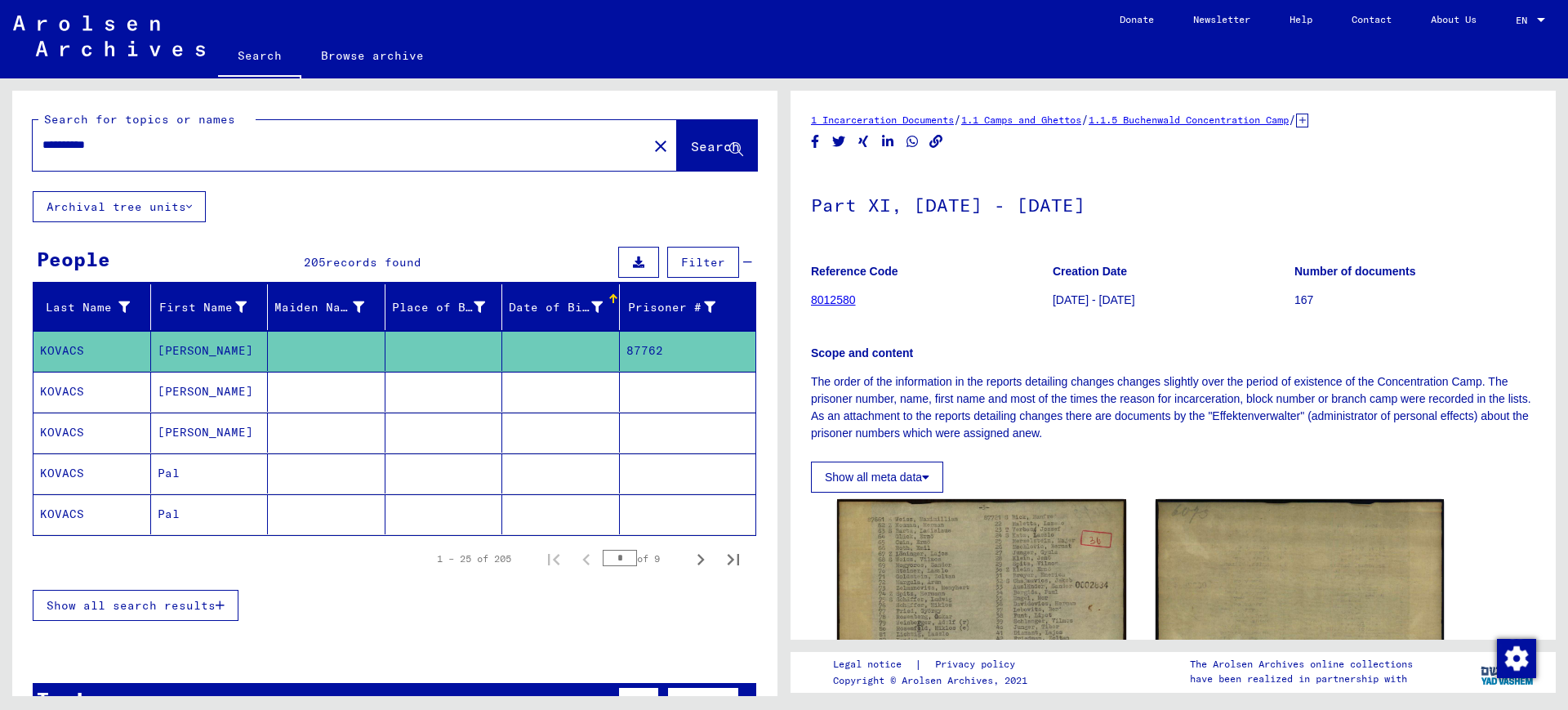 type on "**********" 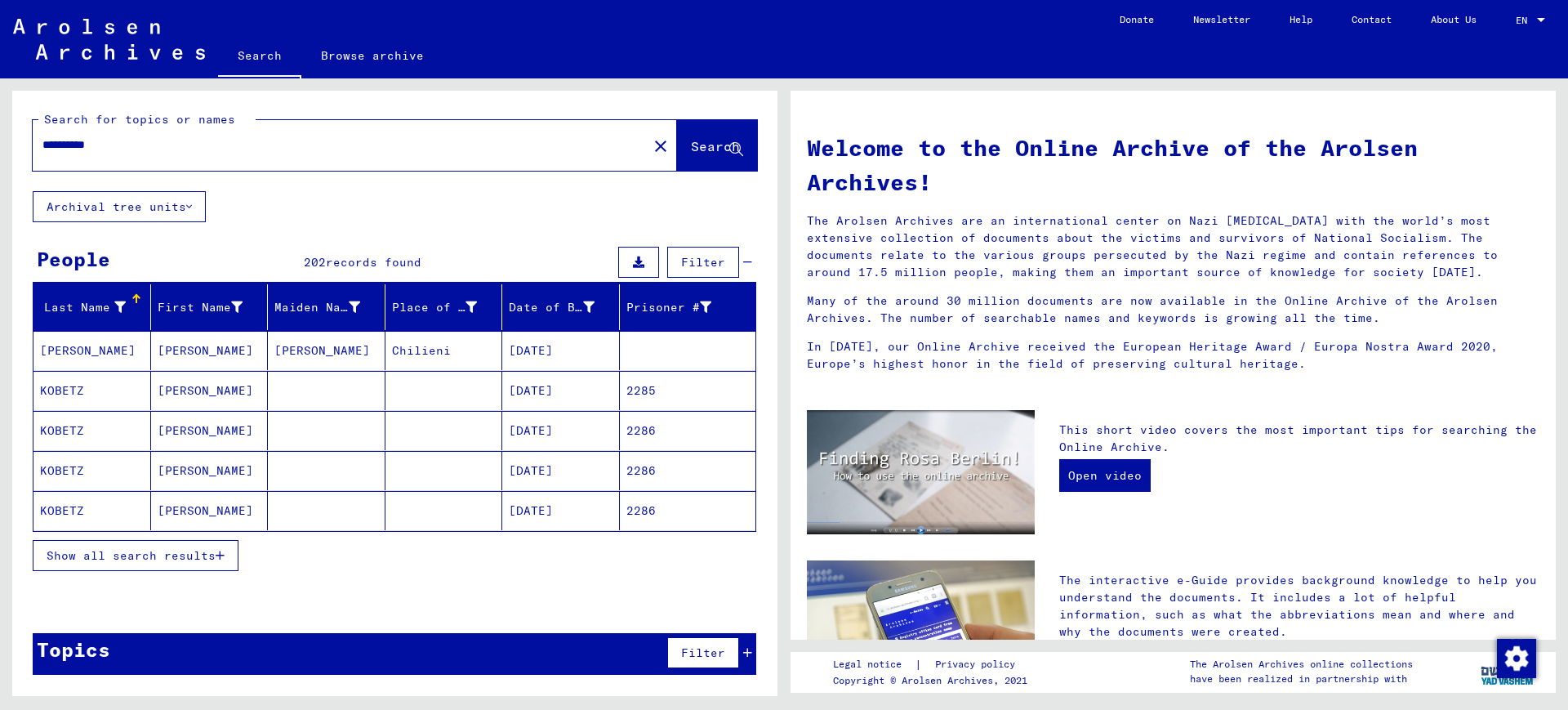 click on "Show all search results" at bounding box center [131, 556] 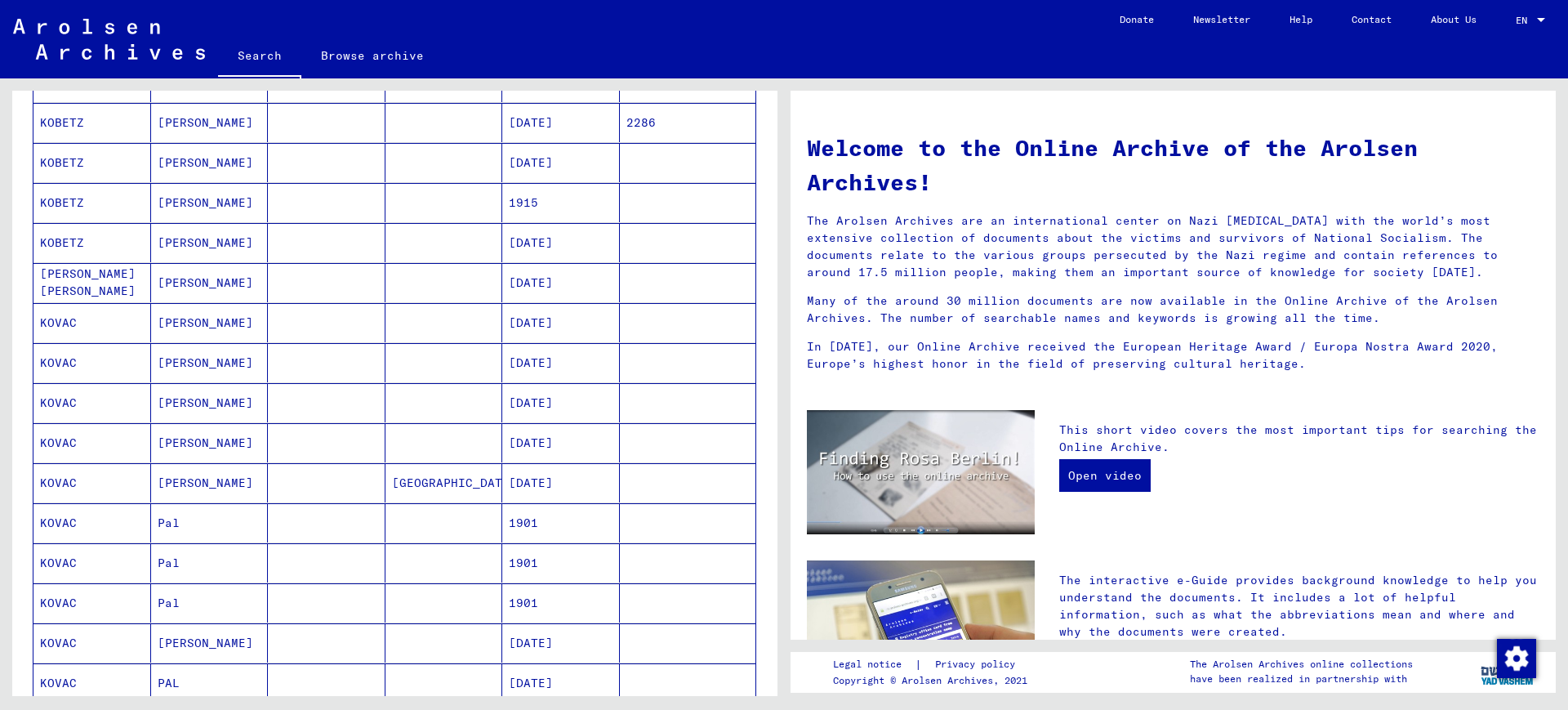 scroll, scrollTop: 0, scrollLeft: 0, axis: both 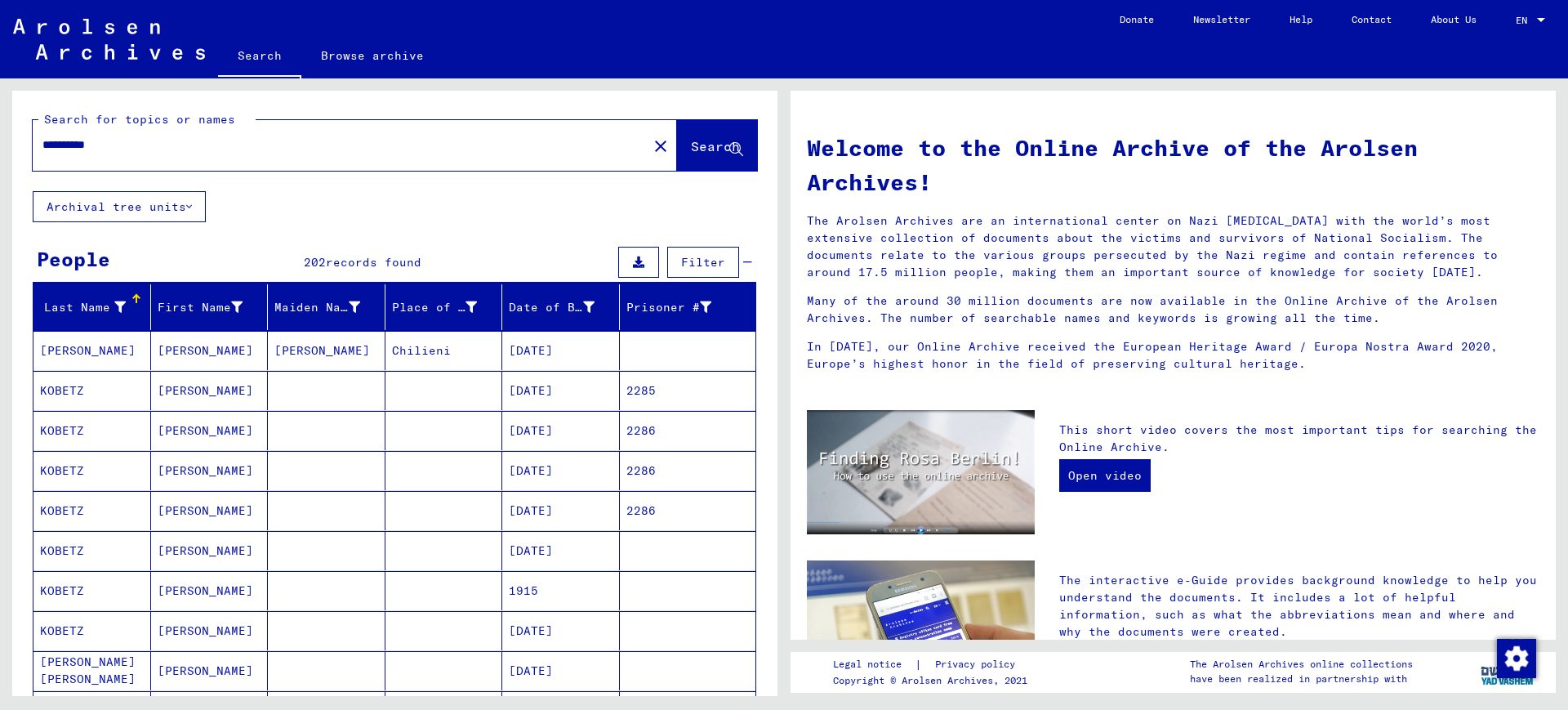 click on "Filter" at bounding box center (703, 262) 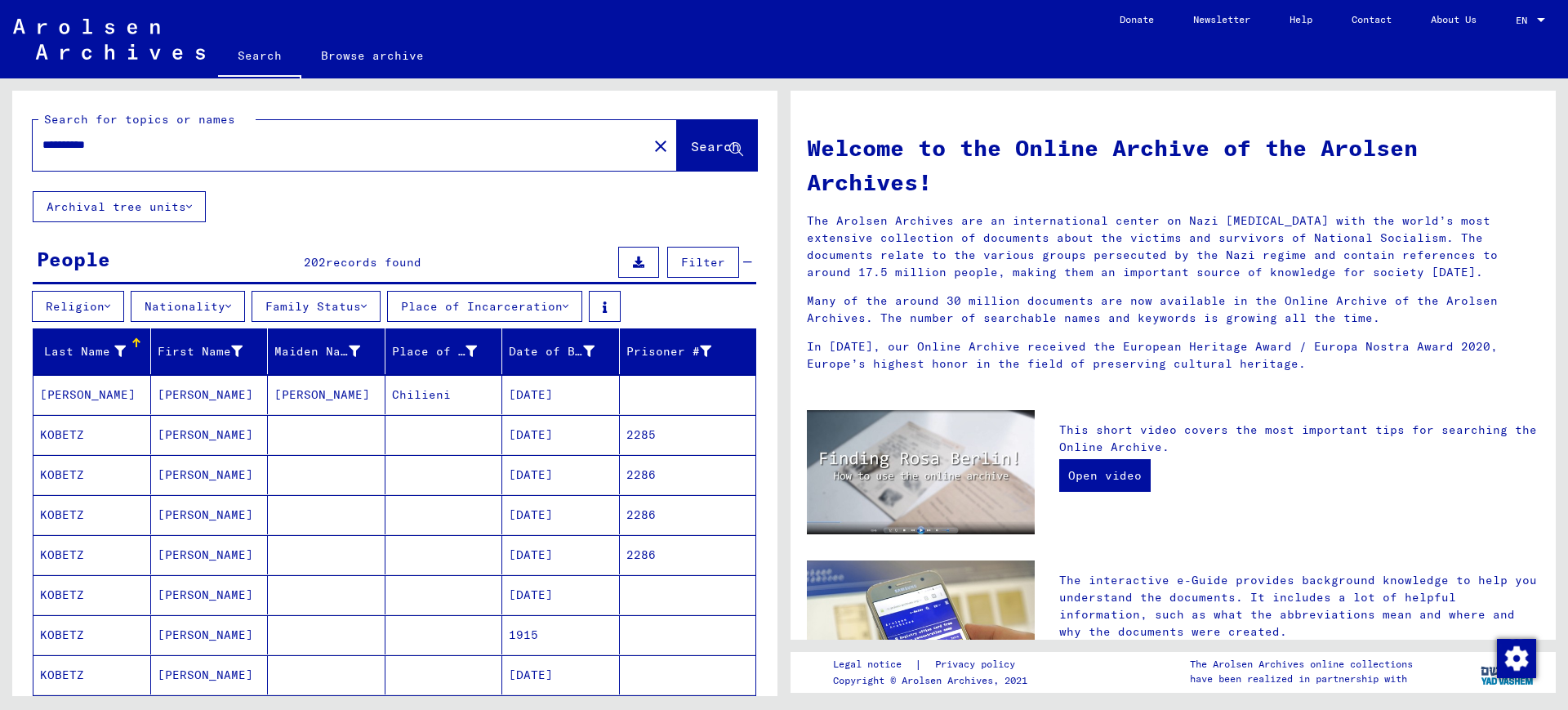click on "Place of Incarceration" at bounding box center (484, 306) 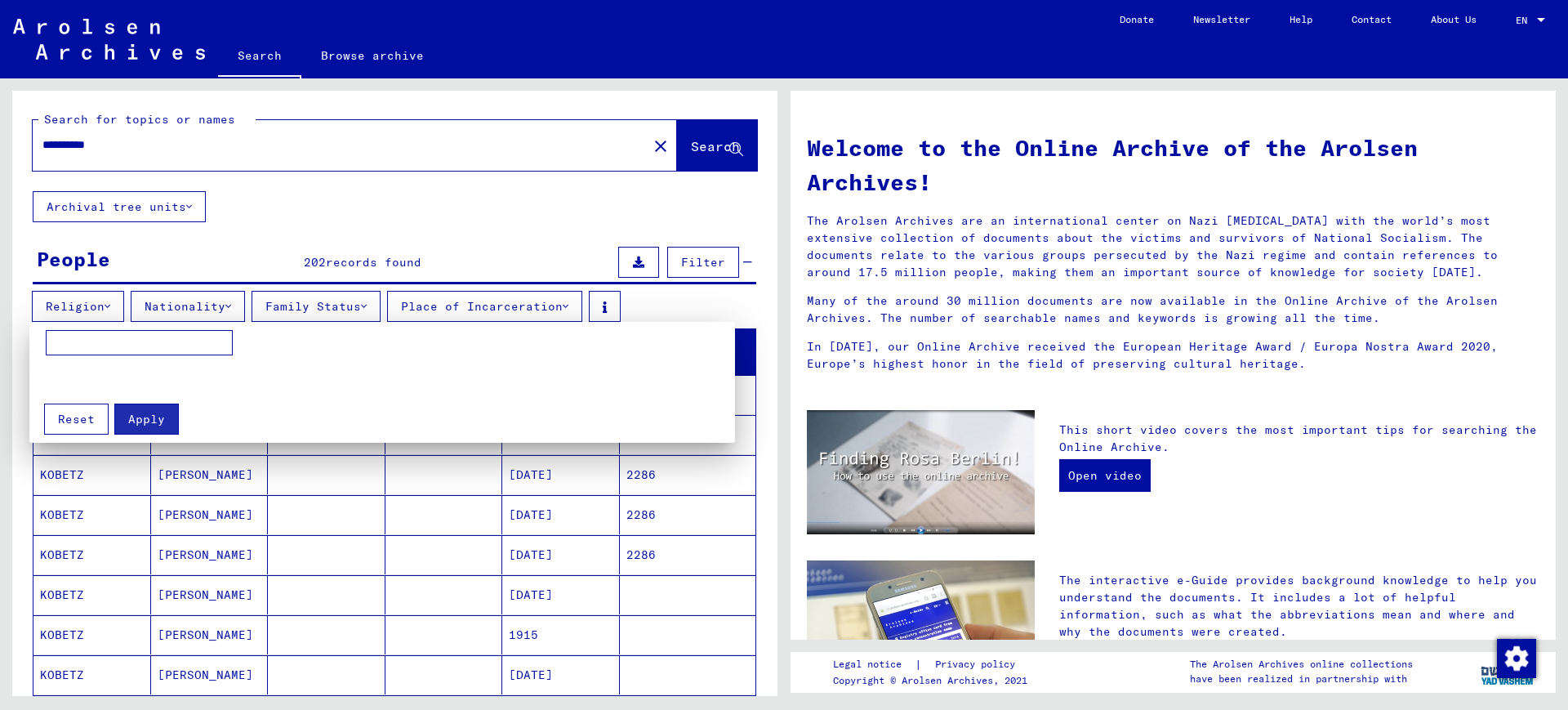 click at bounding box center (784, 355) 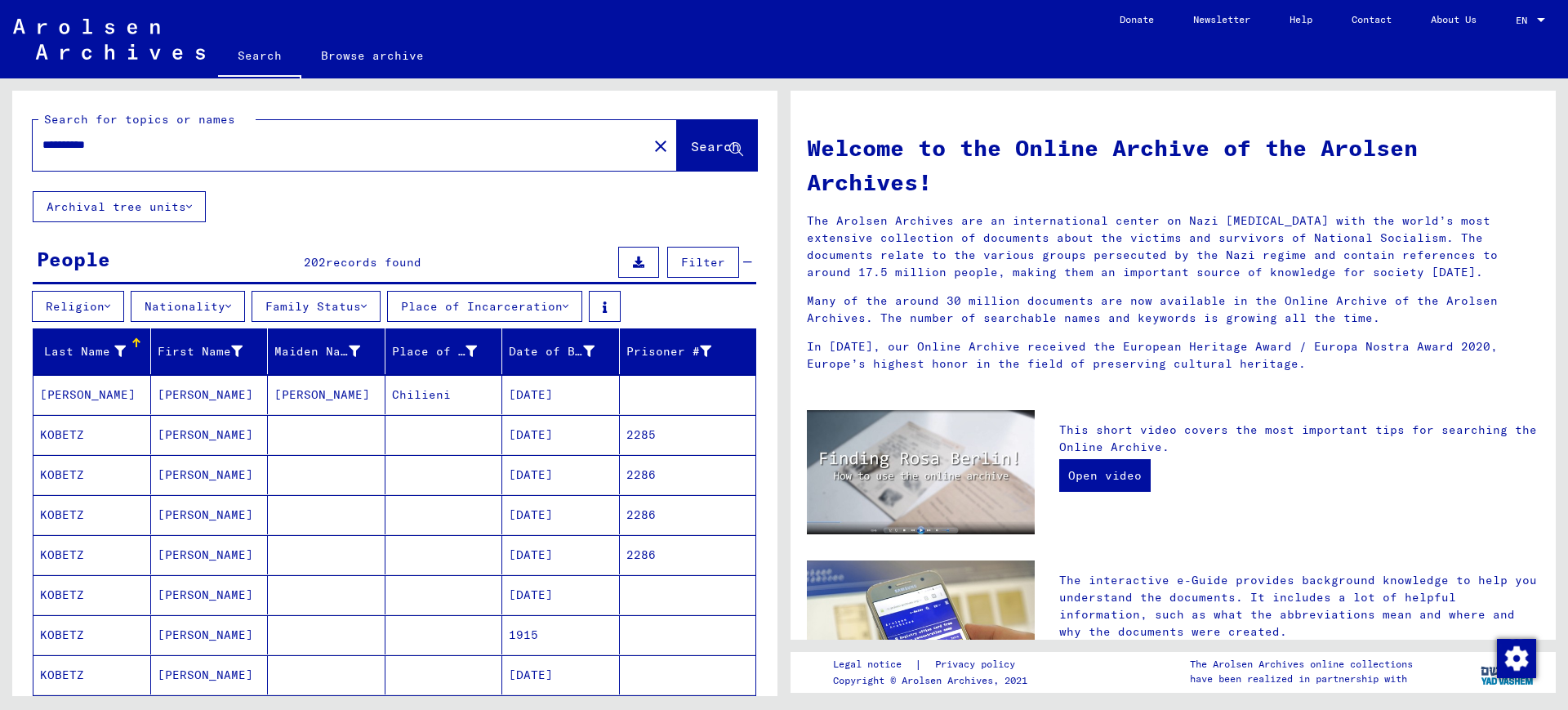 click on "Family Status" at bounding box center (316, 306) 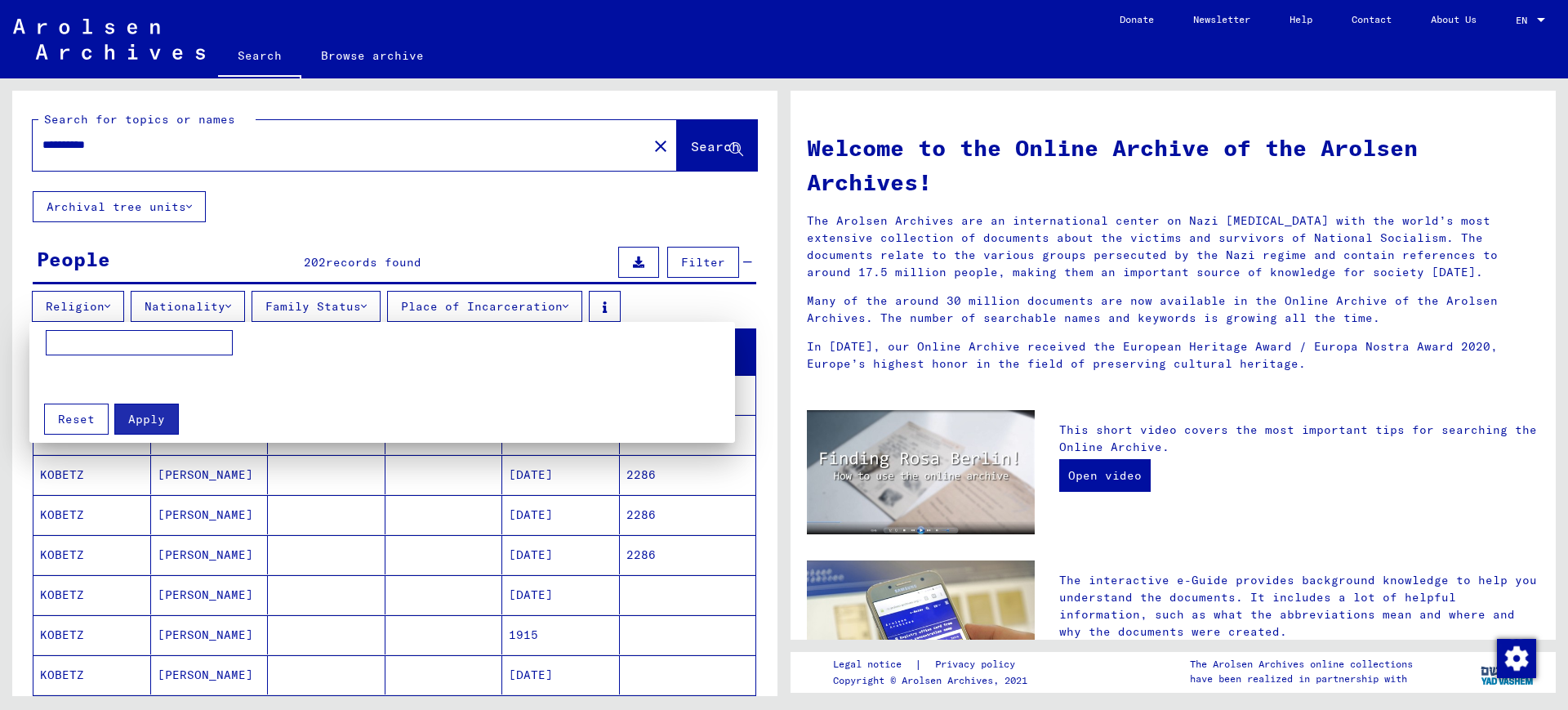 click at bounding box center (784, 355) 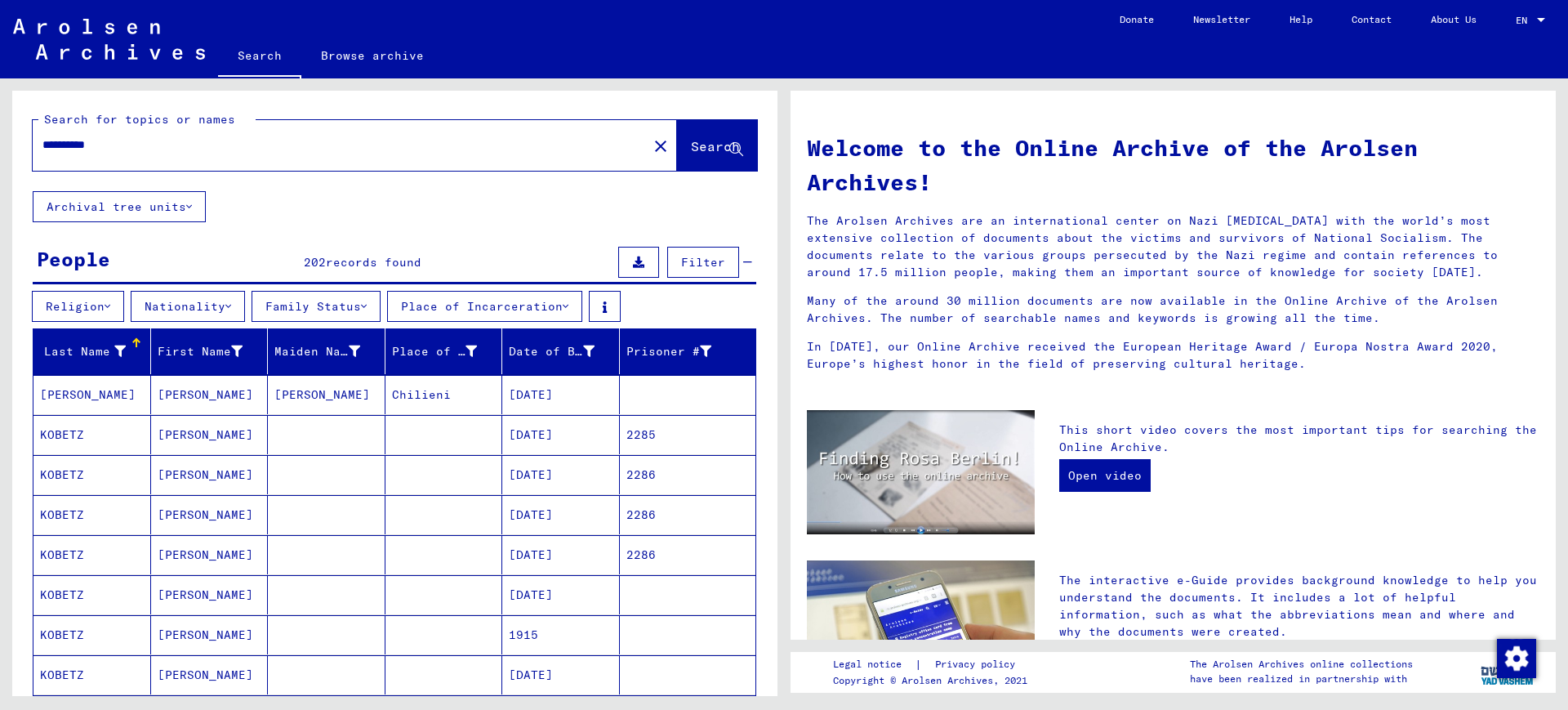 click on "Filter" at bounding box center (703, 262) 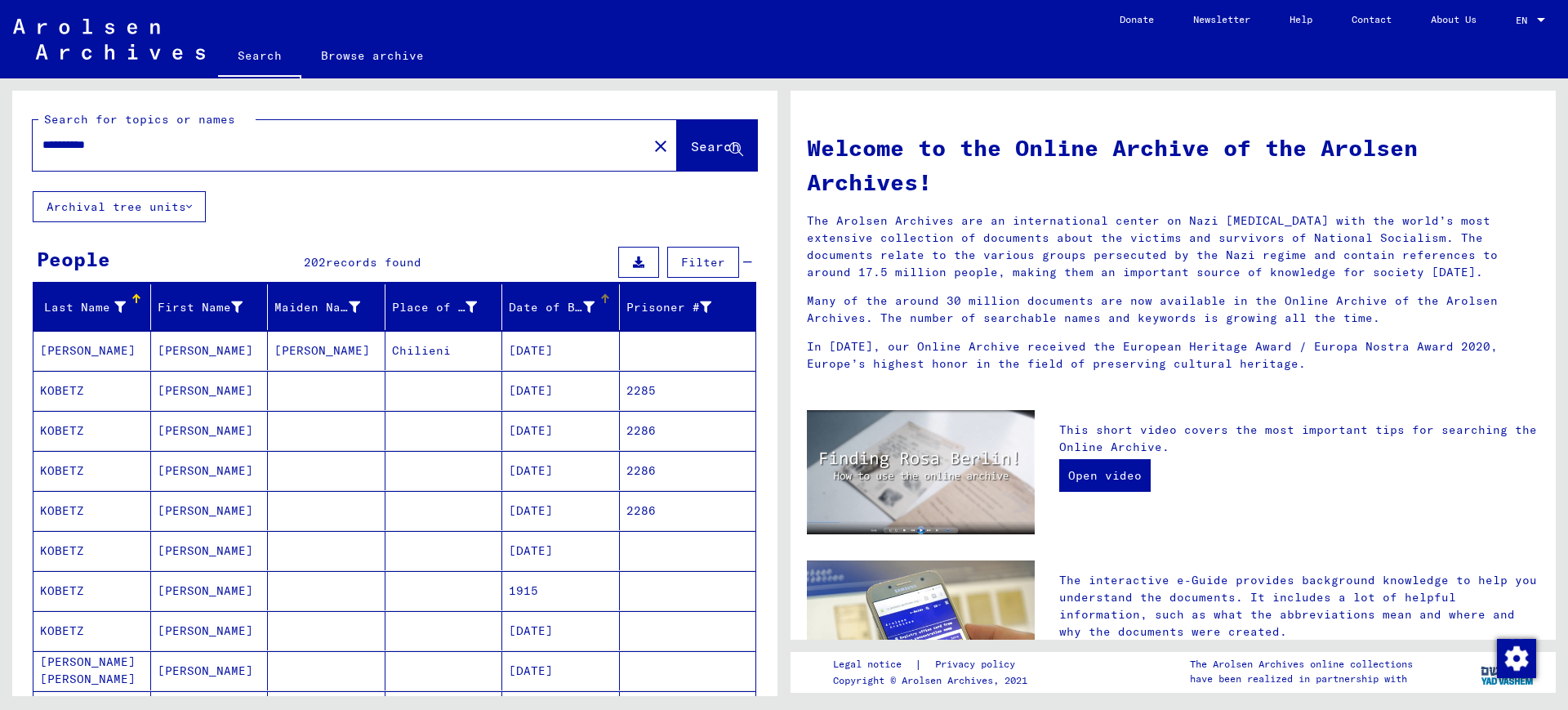 click at bounding box center (589, 307) 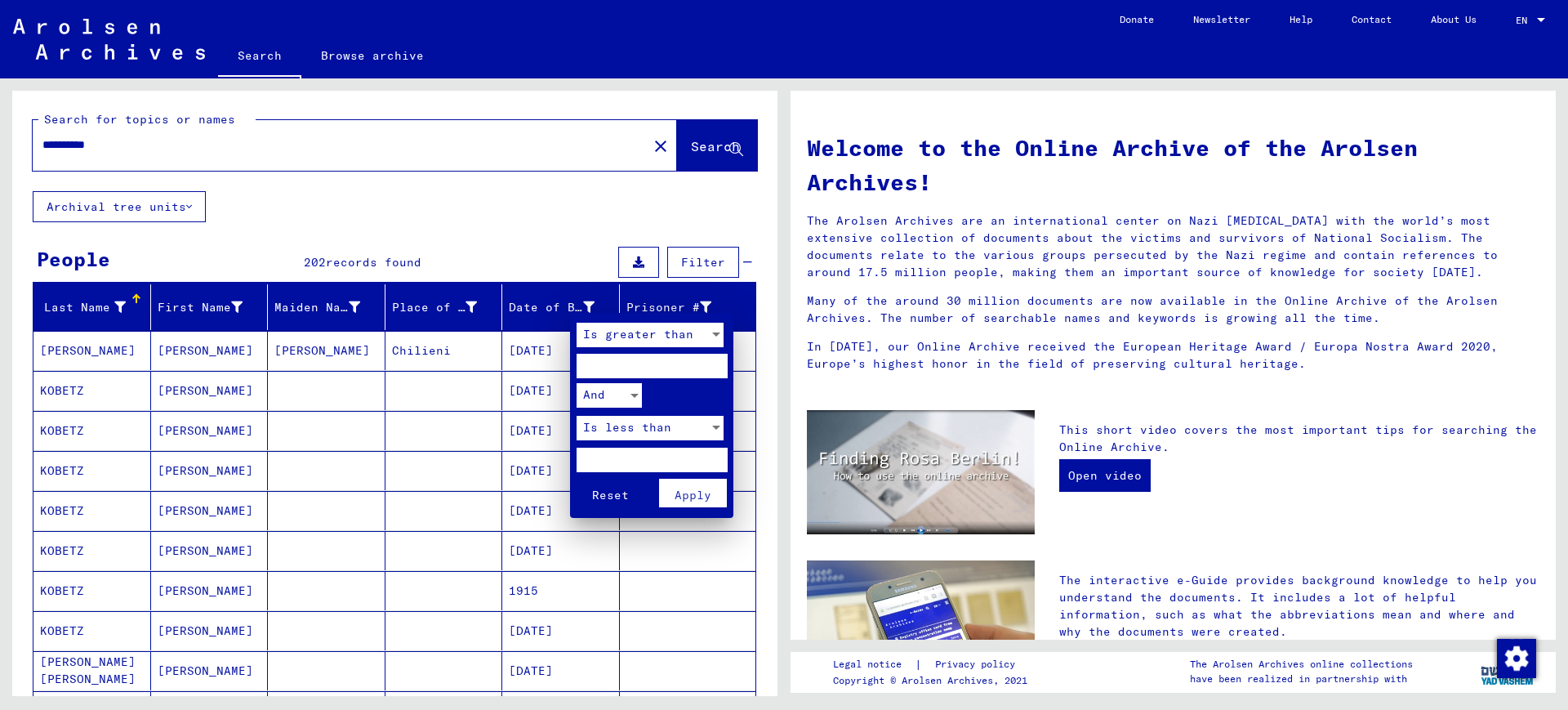 click at bounding box center [652, 460] 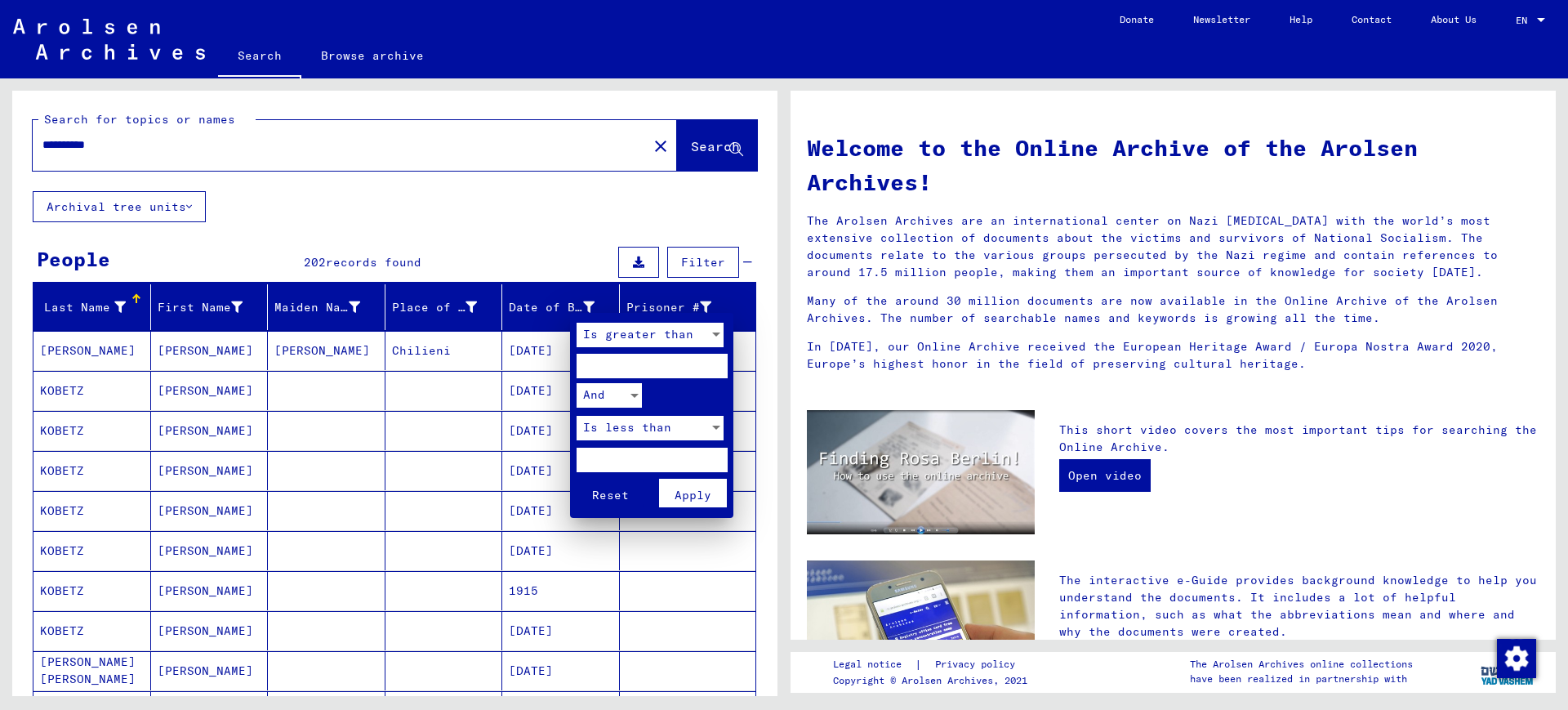 type on "****" 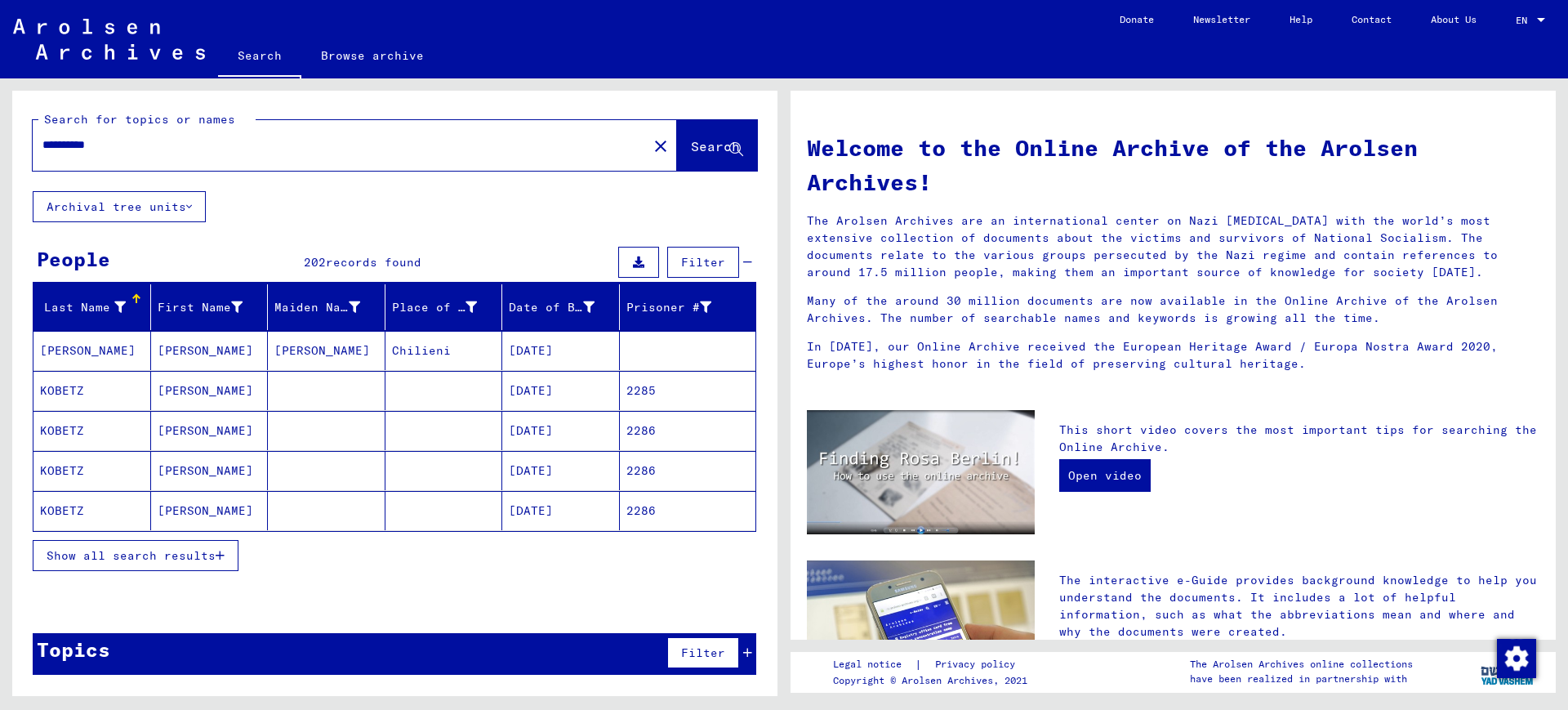 drag, startPoint x: 711, startPoint y: 269, endPoint x: 516, endPoint y: 226, distance: 199.68475 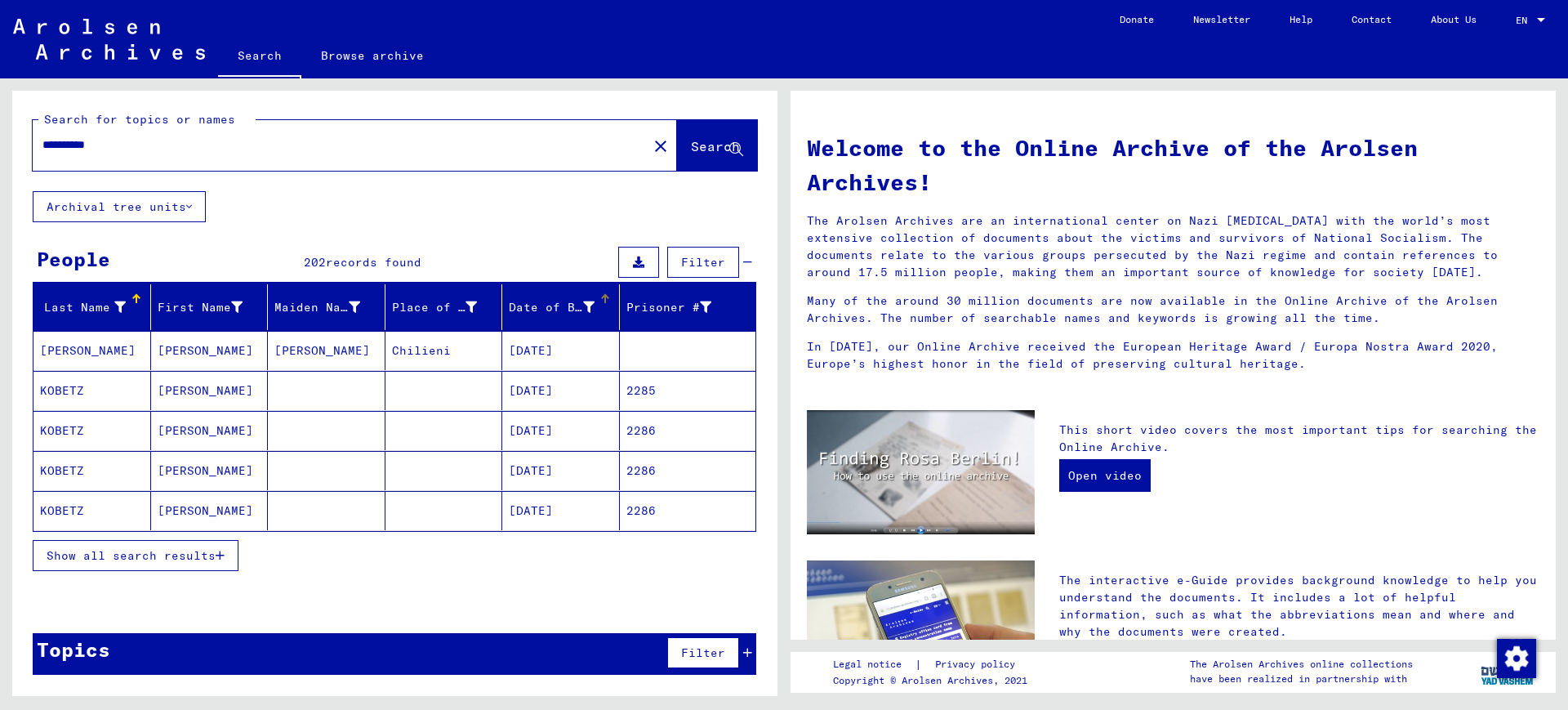 click at bounding box center (589, 307) 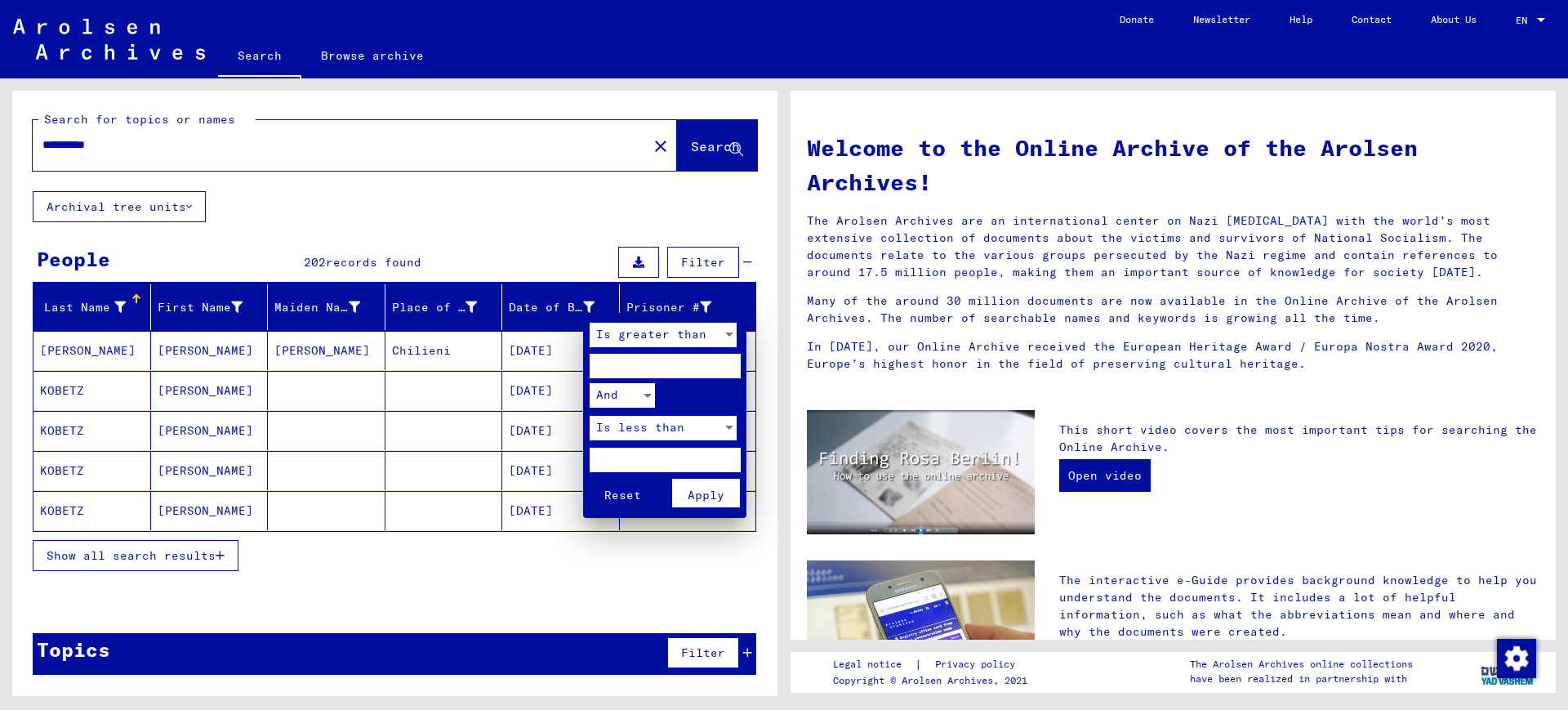 click at bounding box center (665, 366) 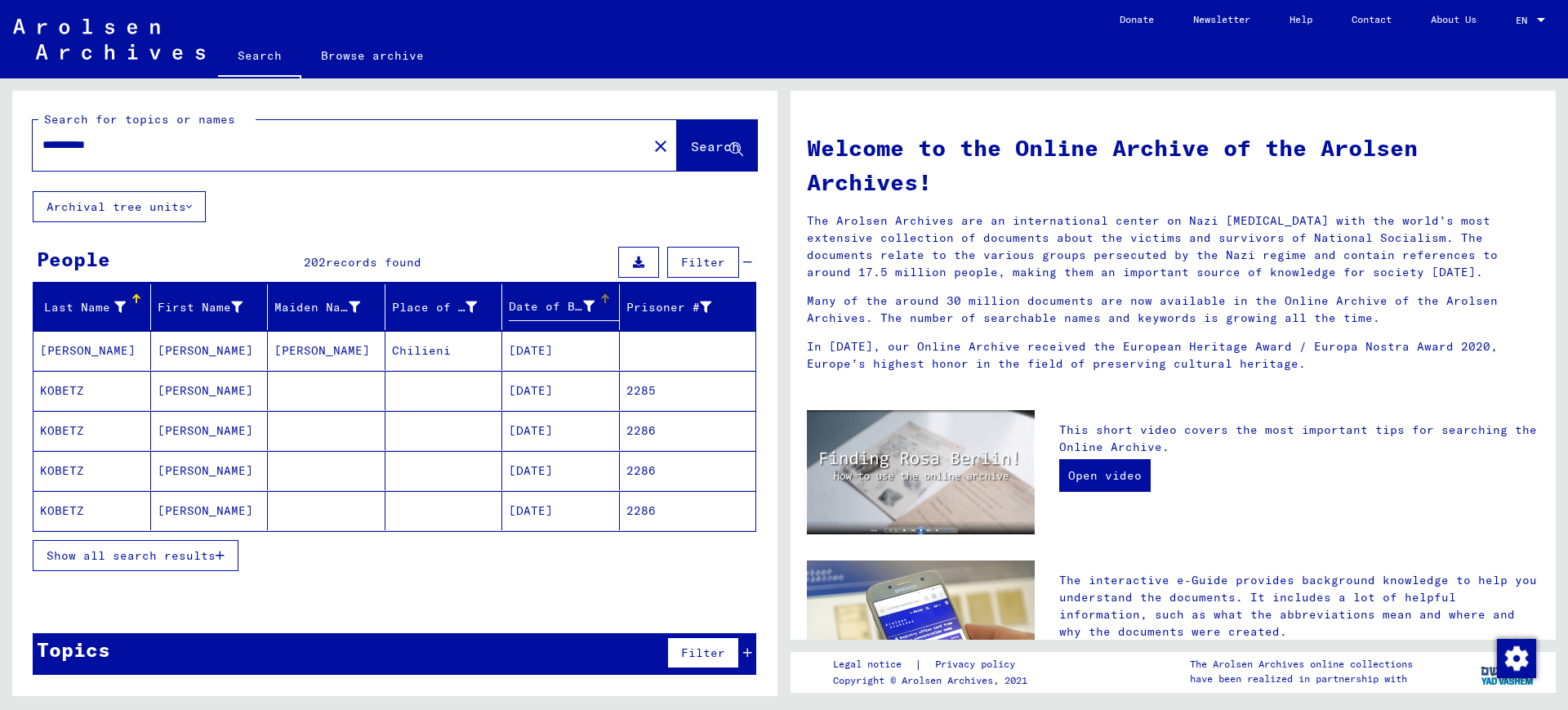 click on "Date of Birth" at bounding box center (554, 306) 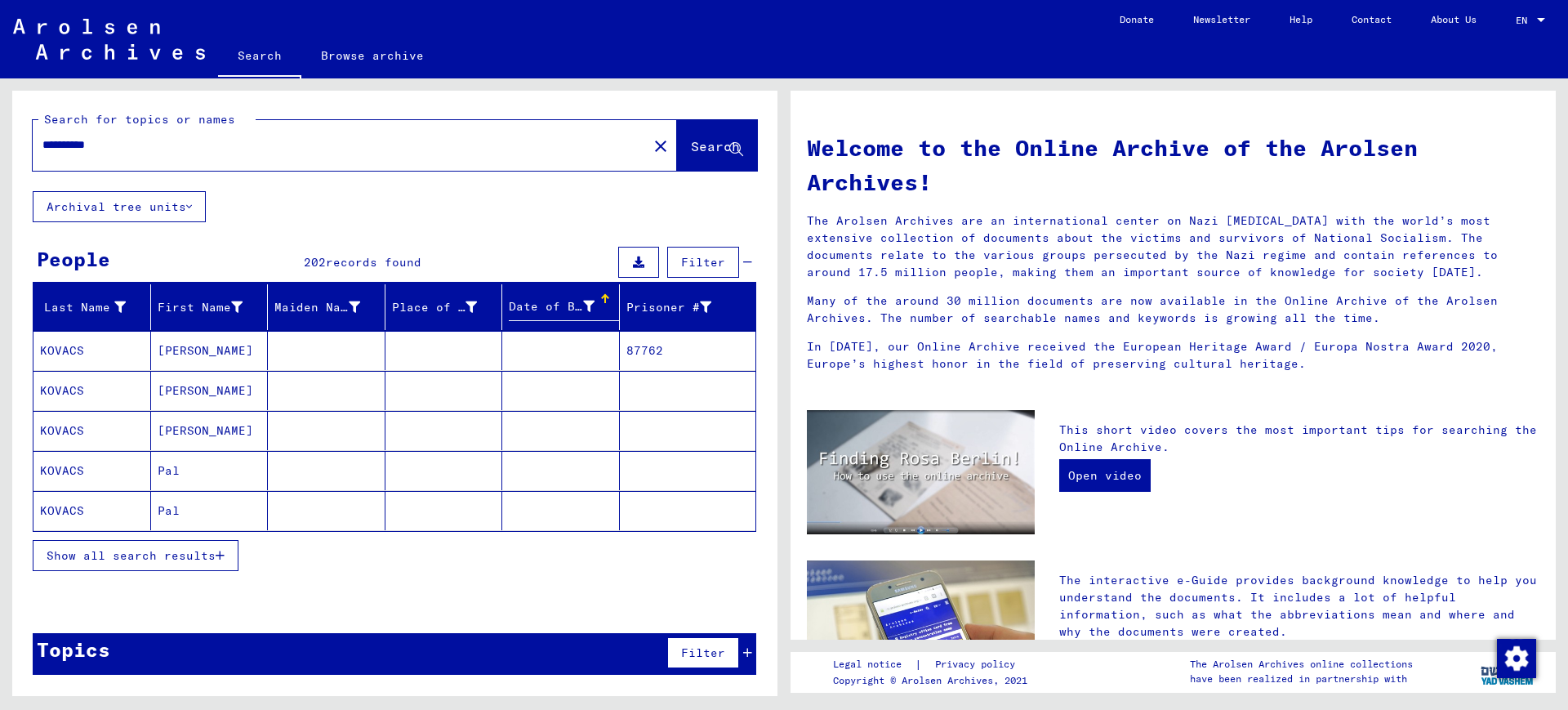 click on "Date of Birth" at bounding box center [564, 307] 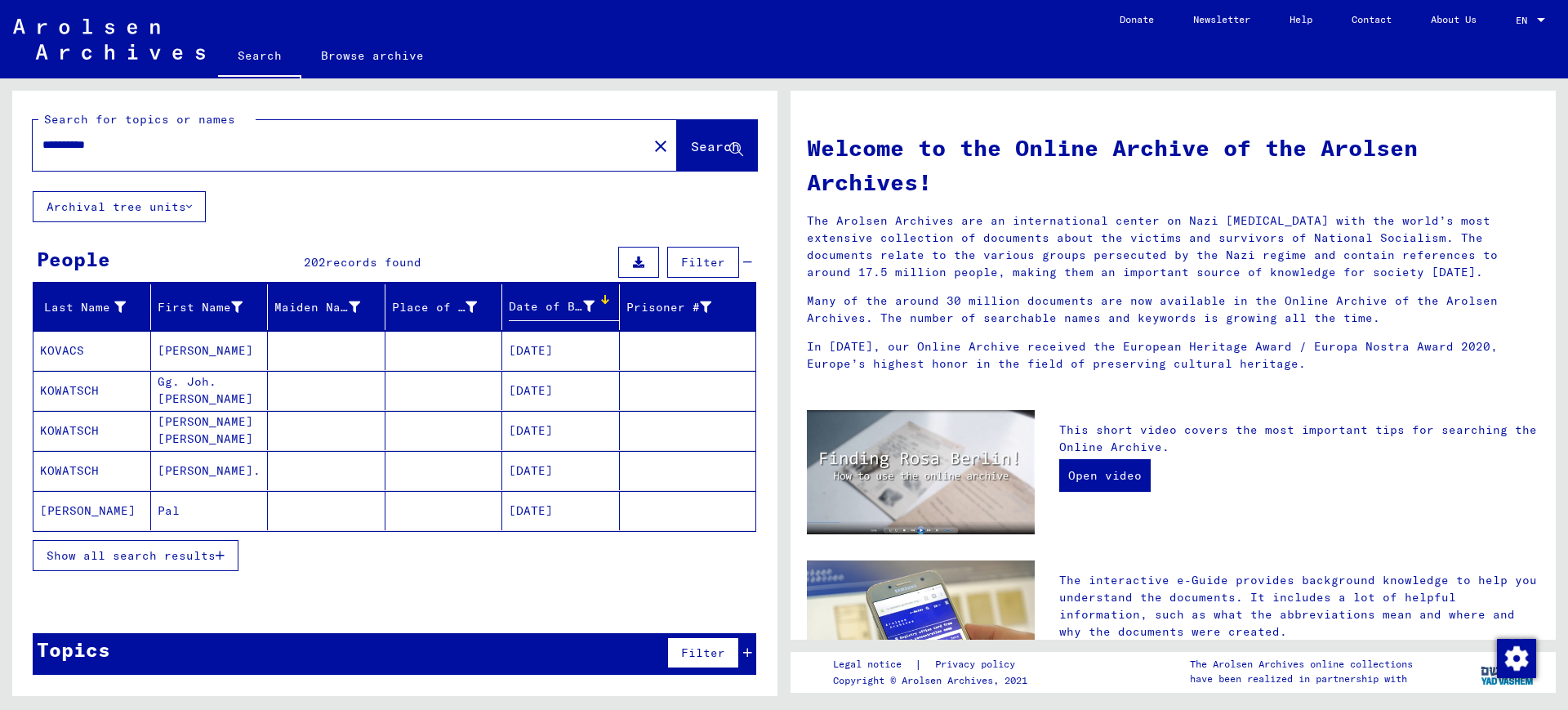 click at bounding box center [589, 306] 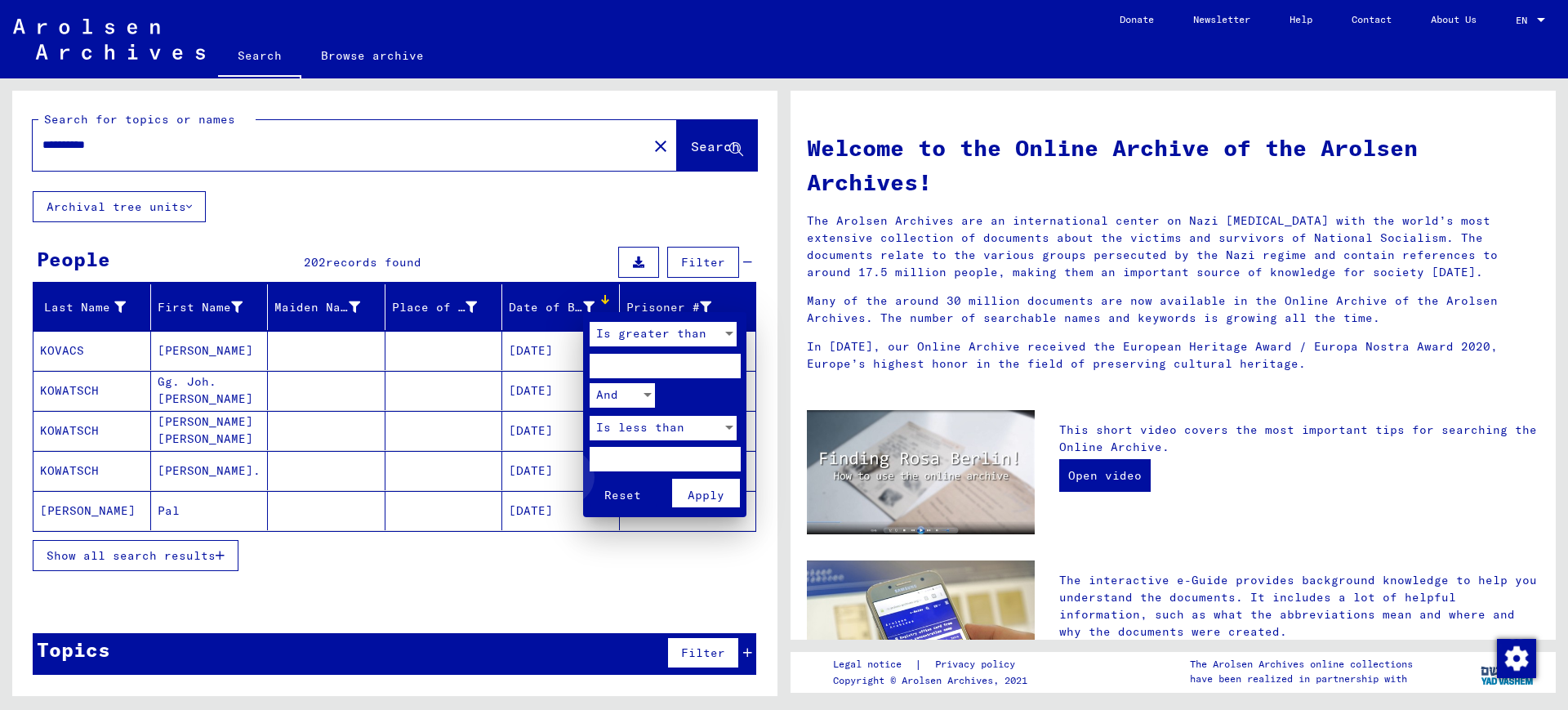 click on "Reset" at bounding box center (623, 493) 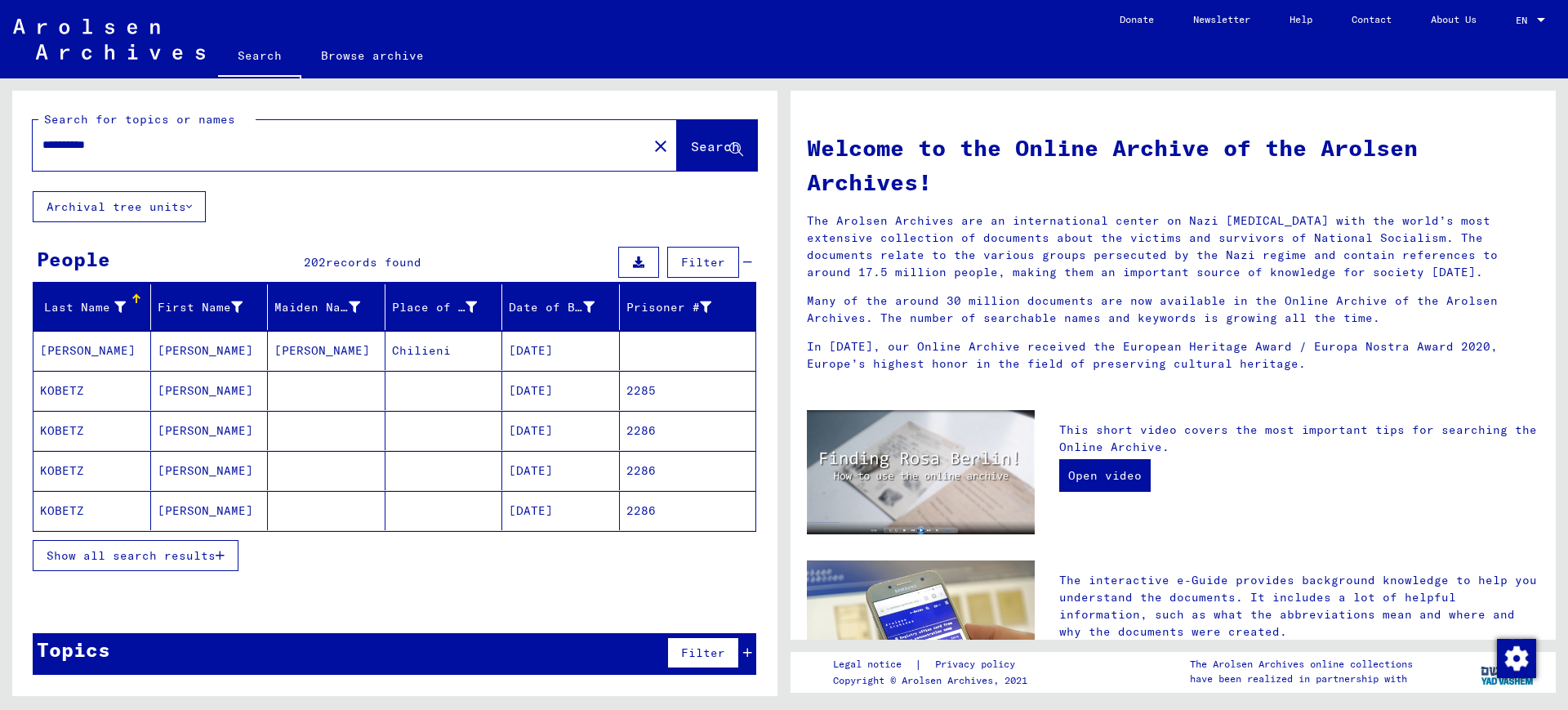 drag, startPoint x: 274, startPoint y: 153, endPoint x: 238, endPoint y: 129, distance: 43.26662 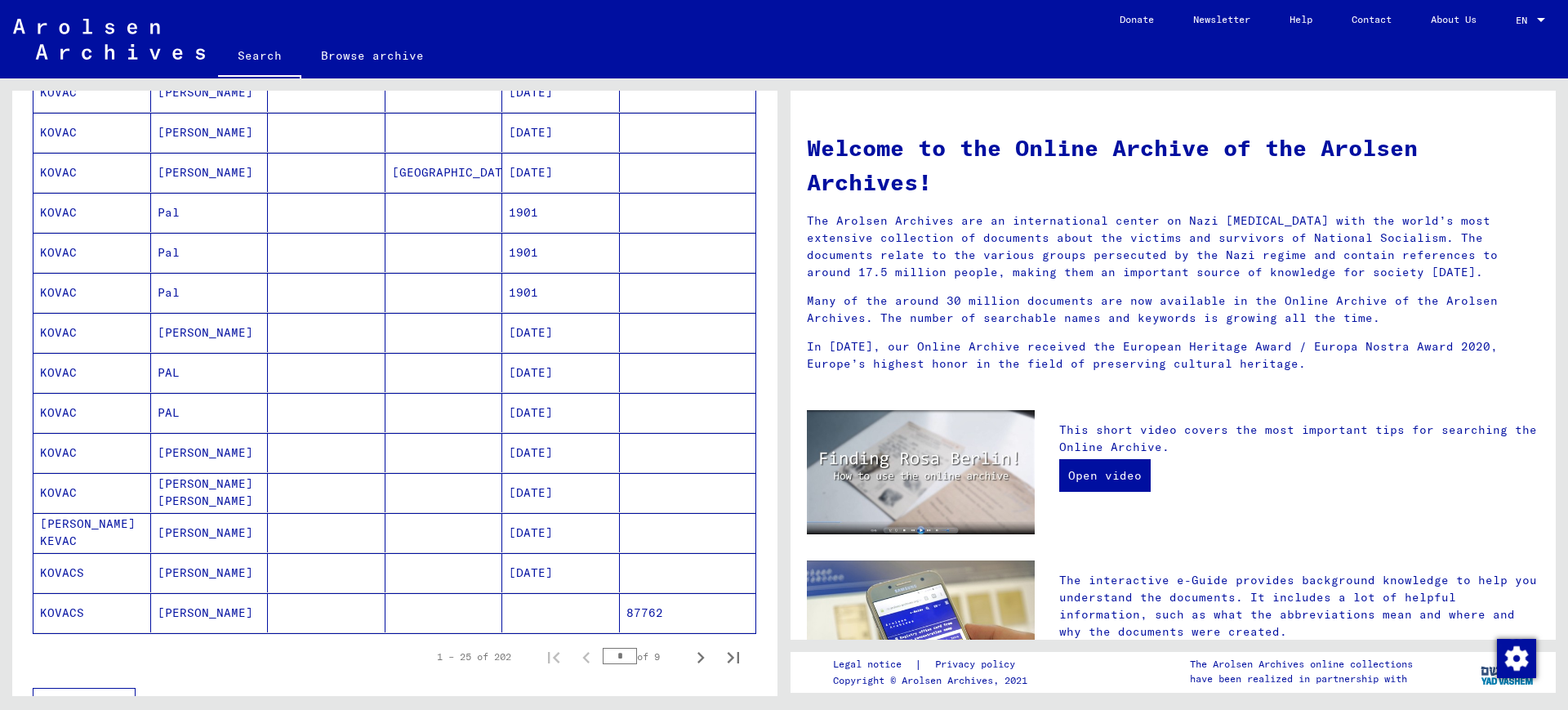 scroll, scrollTop: 761, scrollLeft: 0, axis: vertical 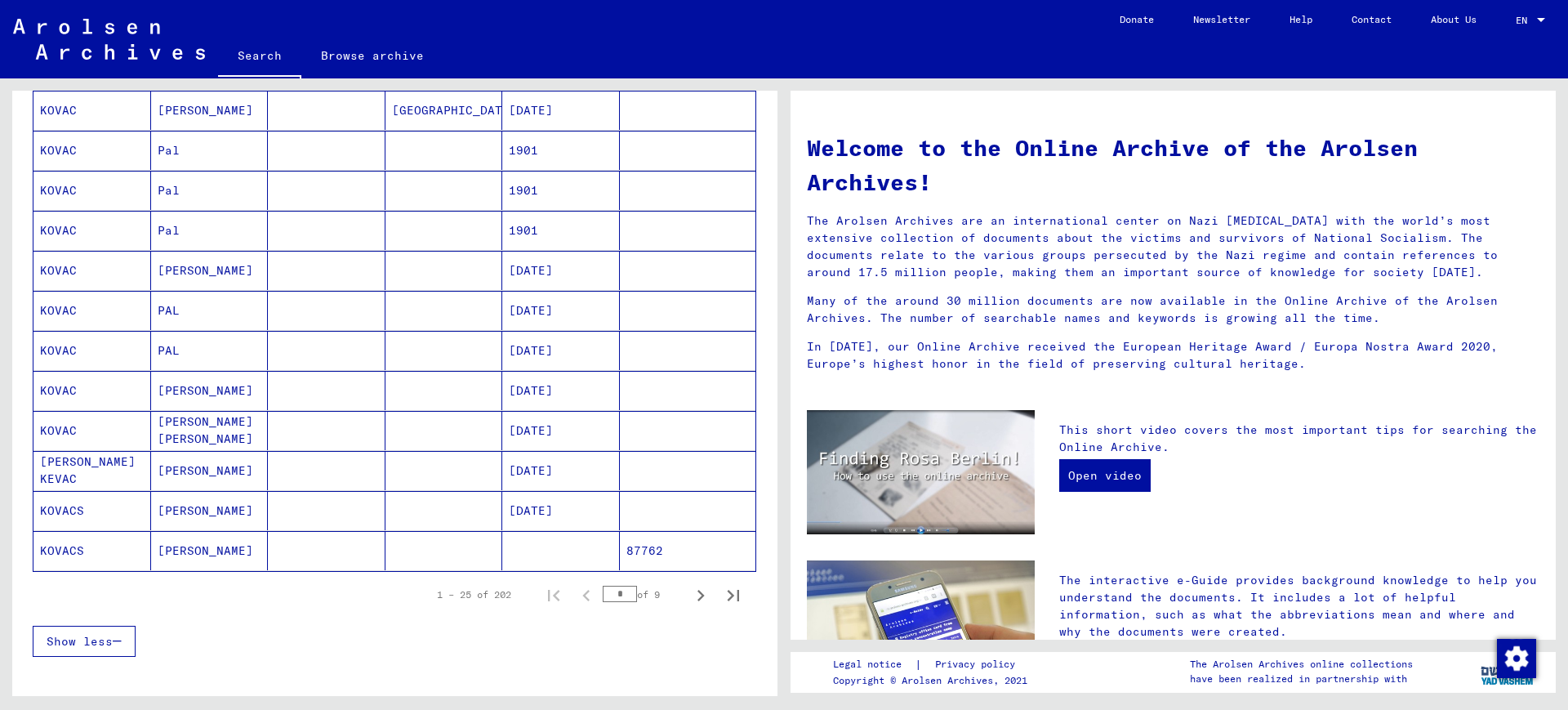 click 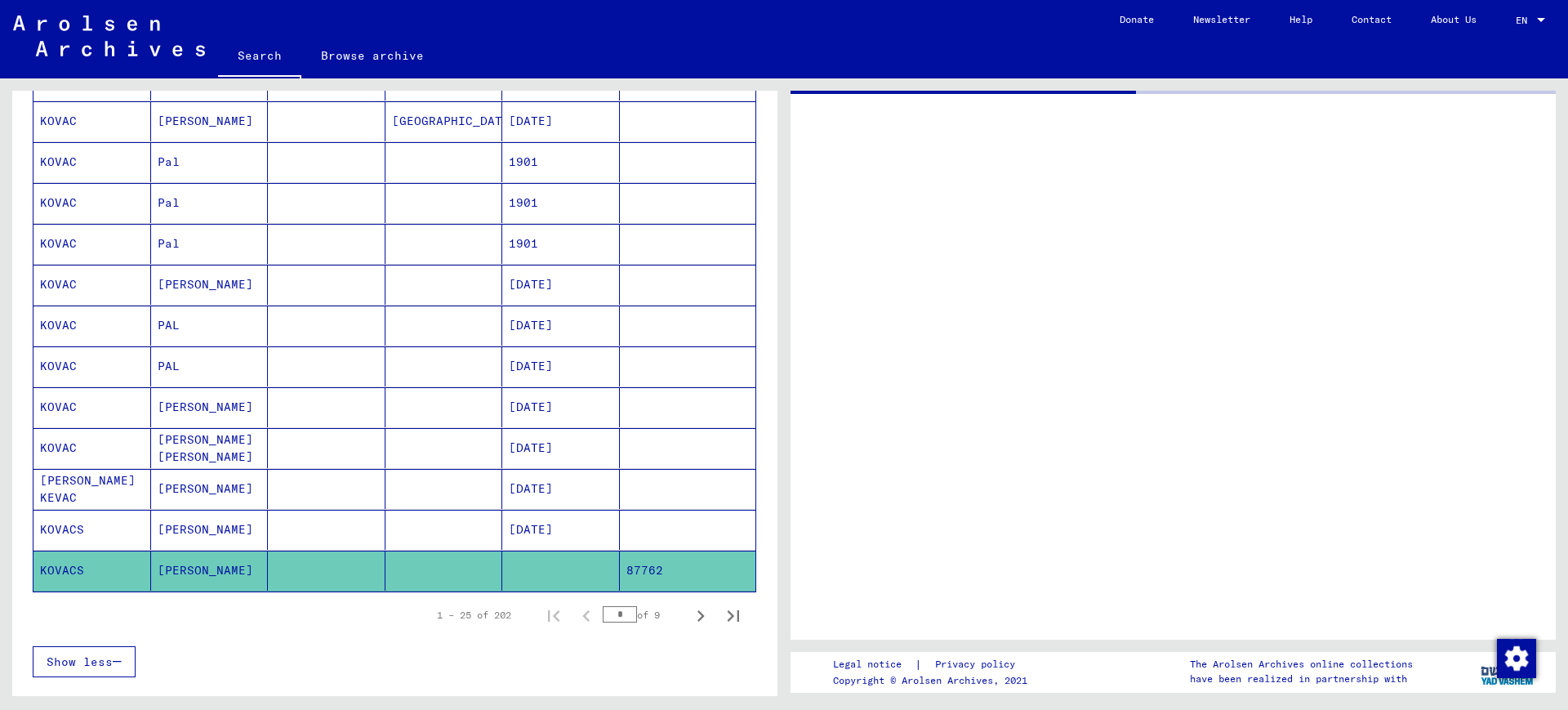 scroll, scrollTop: 771, scrollLeft: 0, axis: vertical 